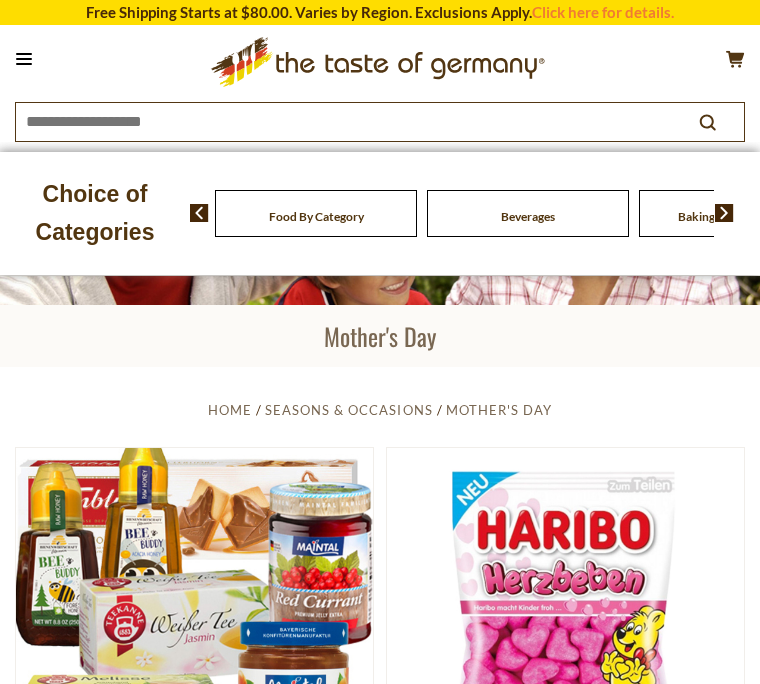 scroll, scrollTop: 0, scrollLeft: 0, axis: both 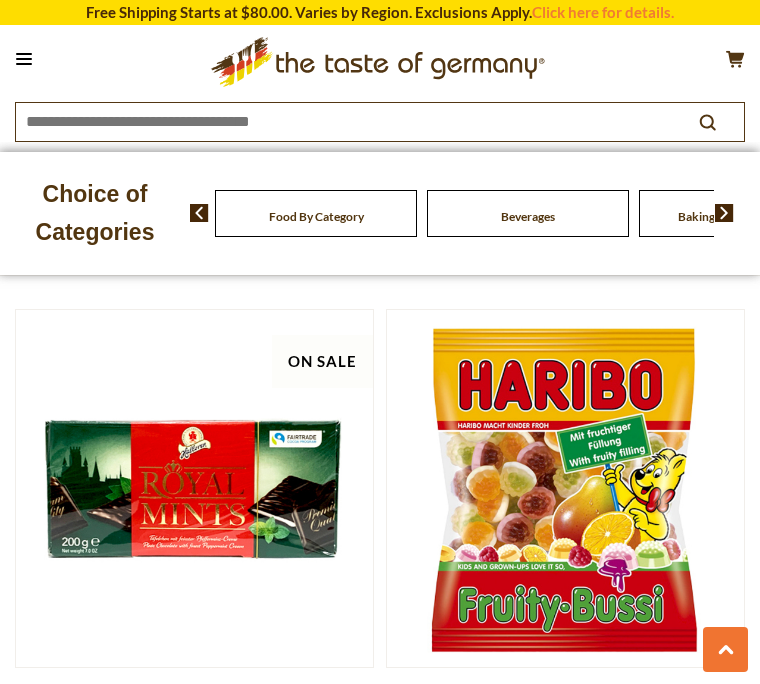 click on "Food By Category
Beverages
Baking, Cakes, Desserts
Breads
Candy
Cereal
Cookies
Coffee, Cocoa & Tea
Chocolate & Marzipan
Cheese & Dairy" at bounding box center (475, 213) 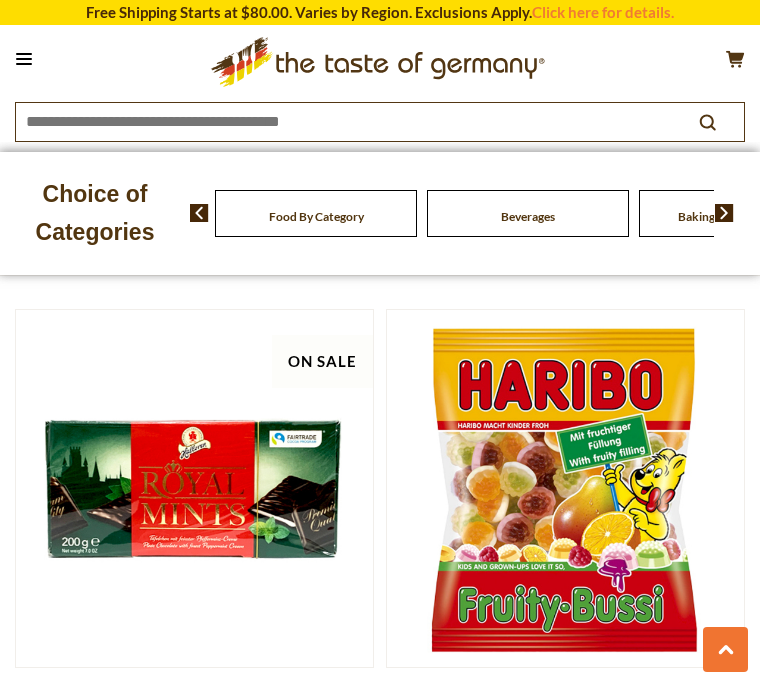 click on "Food By Category
Beverages
Baking, Cakes, Desserts
Breads
Candy
Cereal
Cookies
Coffee, Cocoa & Tea
Chocolate & Marzipan
Cheese & Dairy" at bounding box center [475, 213] 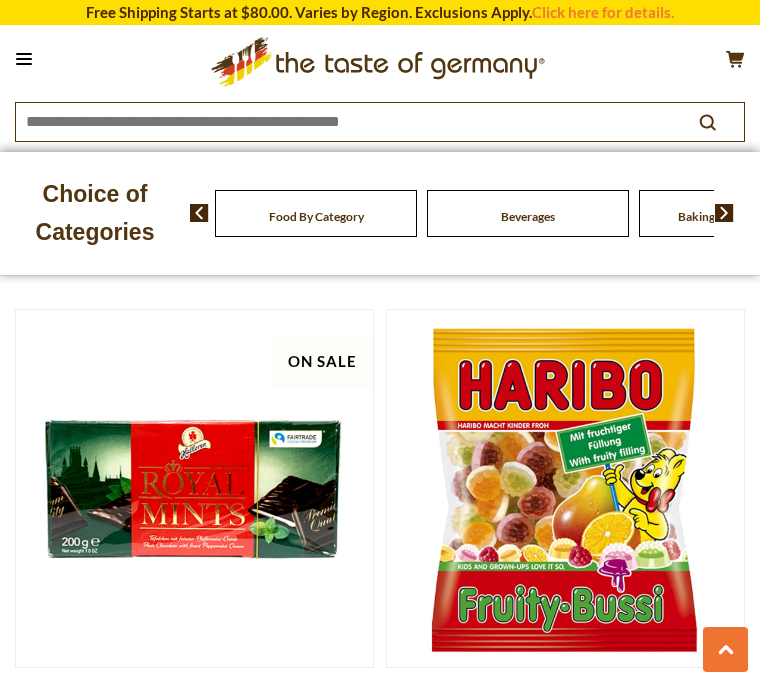click on "Food By Category
Beverages
Baking, Cakes, Desserts
Breads
Candy
Cereal
Cookies
Coffee, Cocoa & Tea
Chocolate & Marzipan
Cheese & Dairy" at bounding box center (475, 213) 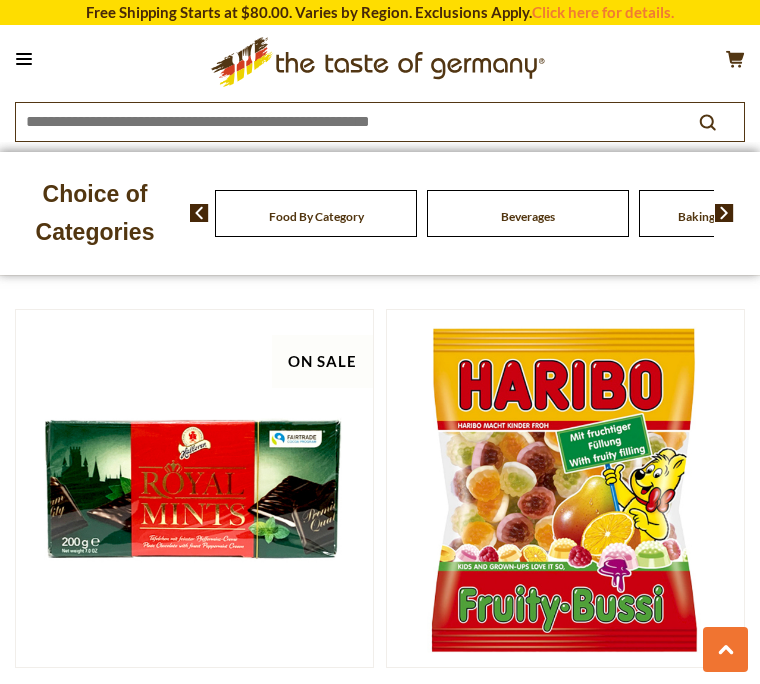 click at bounding box center (724, 213) 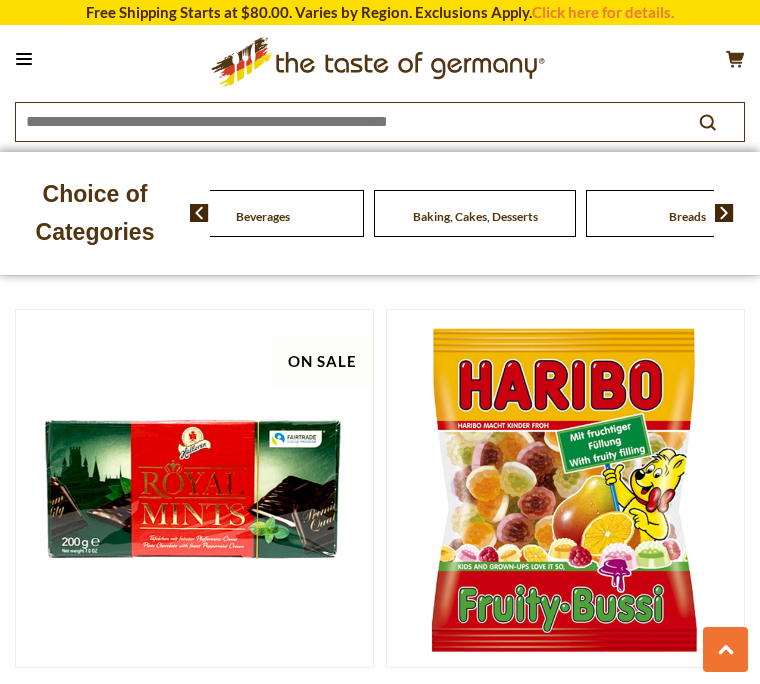 click at bounding box center (724, 213) 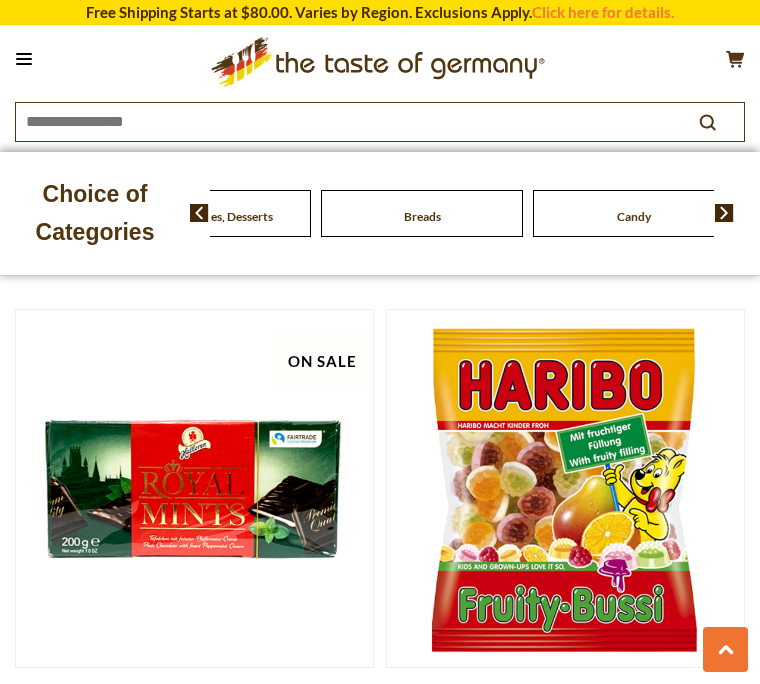 click on "Food By Category
Beverages
Baking, Cakes, Desserts
Breads
Candy
Cereal
Cookies
Coffee, Cocoa & Tea
Chocolate & Marzipan
Cheese & Dairy" at bounding box center [475, 213] 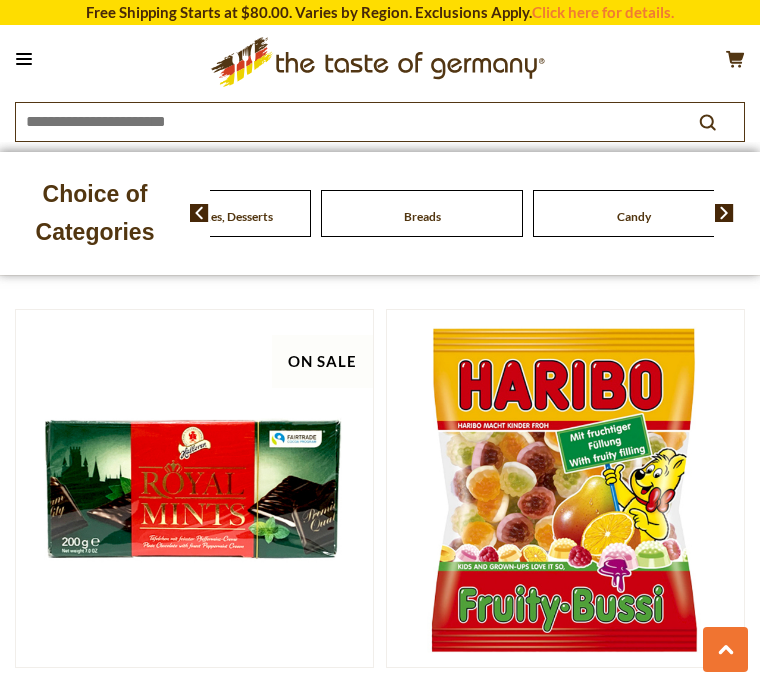 click at bounding box center (724, 213) 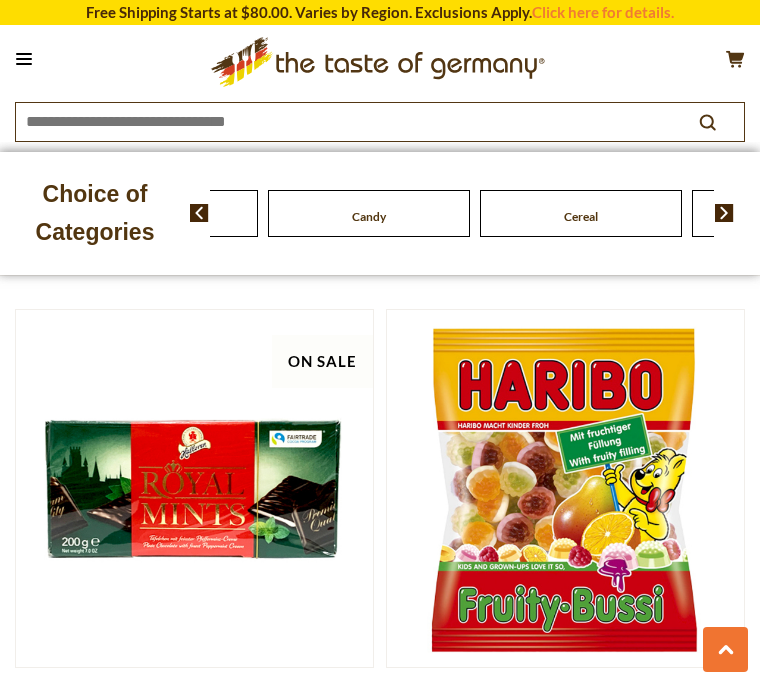 click at bounding box center (724, 213) 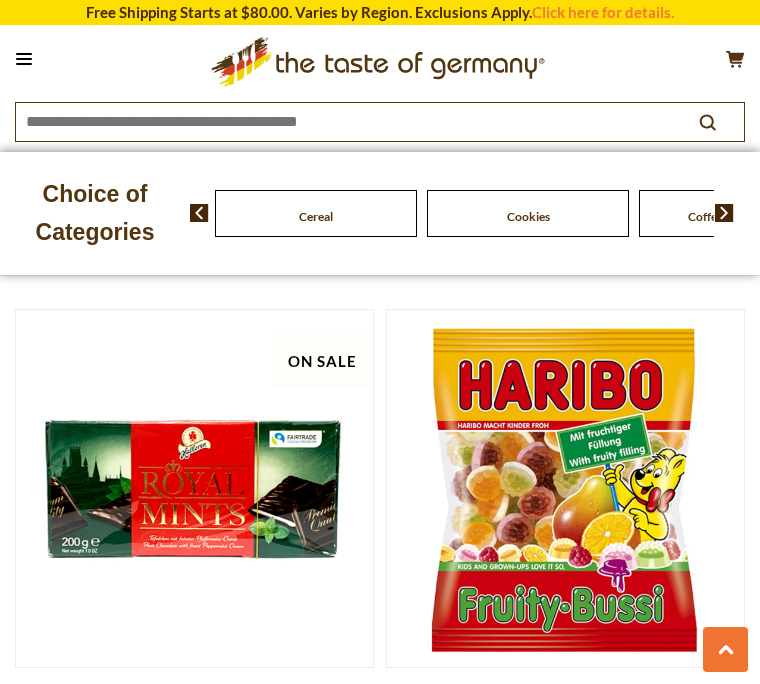 click on "Food By Category
Beverages
Baking, Cakes, Desserts
Breads
Candy
Cereal
Cookies
Coffee, Cocoa & Tea
Chocolate & Marzipan
Cheese & Dairy" at bounding box center (475, 213) 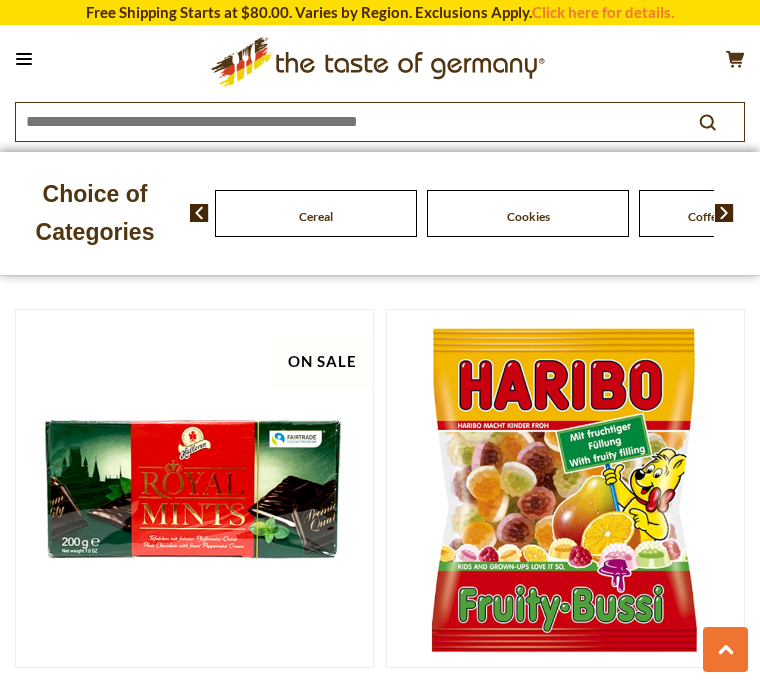 click at bounding box center [724, 213] 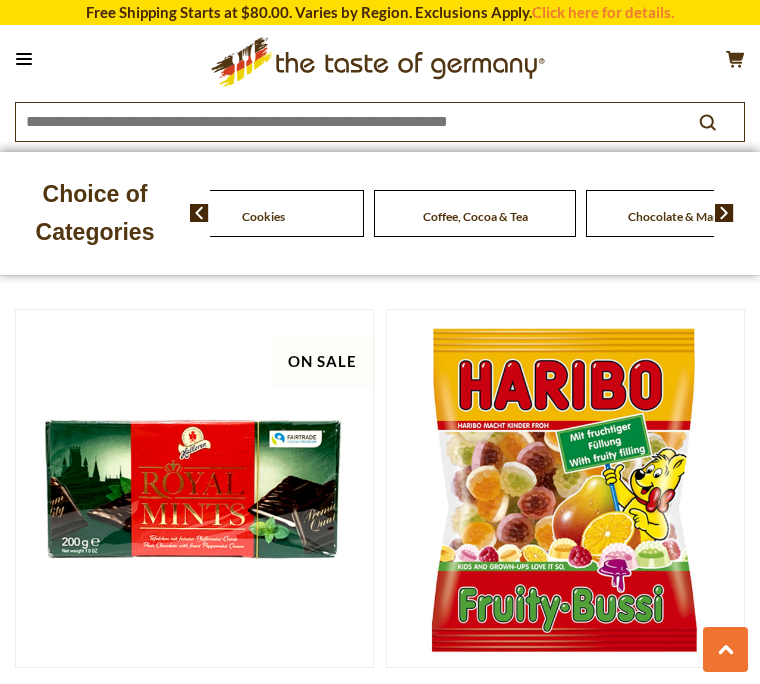 click on "Food By Category
Beverages
Baking, Cakes, Desserts
Breads
Candy
Cereal
Cookies
Coffee, Cocoa & Tea
Chocolate & Marzipan
Cheese & Dairy" at bounding box center (475, 213) 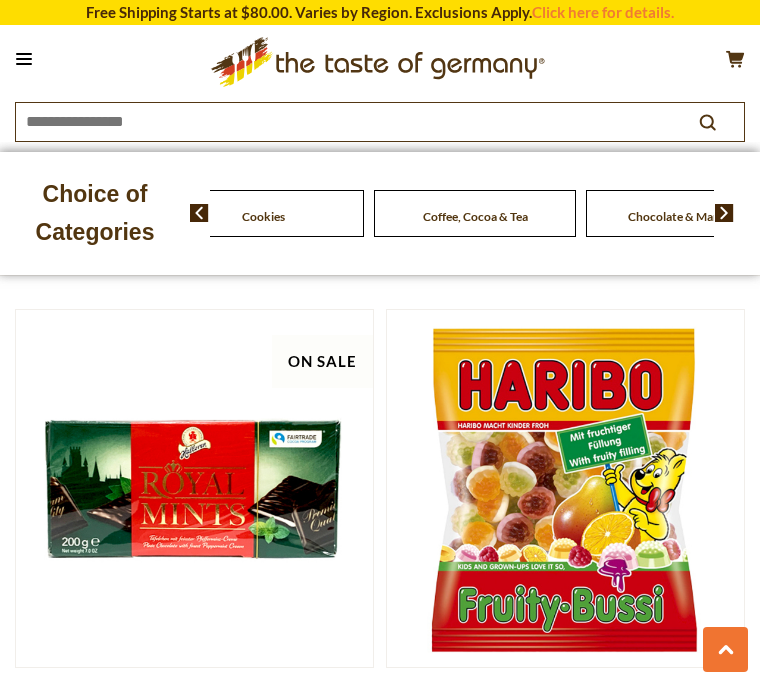 click on "Food By Category
Beverages
Baking, Cakes, Desserts
Breads
Candy
Cereal
Cookies
Coffee, Cocoa & Tea
Chocolate & Marzipan
Cheese & Dairy" at bounding box center [475, 213] 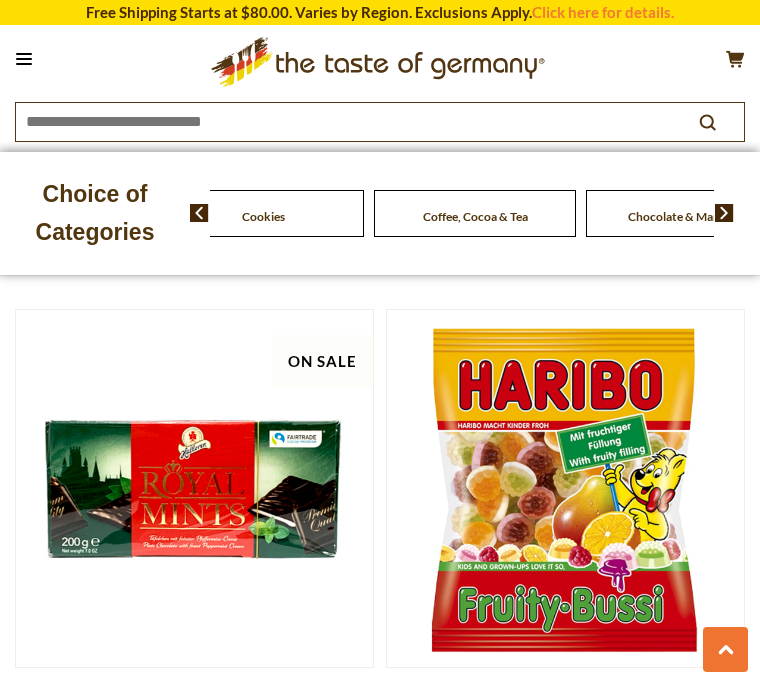 click at bounding box center (724, 213) 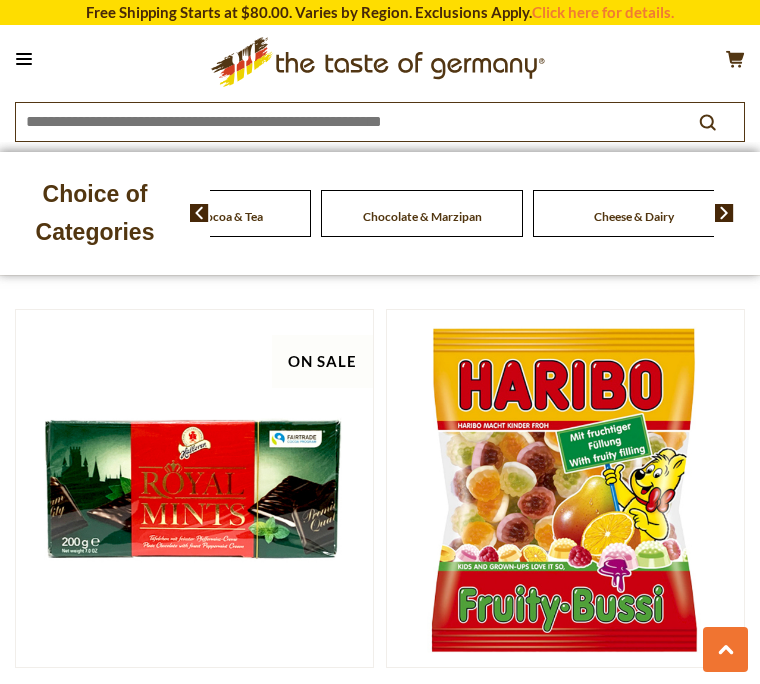 click on "Food By Category
Beverages
Baking, Cakes, Desserts
Breads
Candy
Cereal
Cookies
Coffee, Cocoa & Tea
Chocolate & Marzipan
Cheese & Dairy" at bounding box center [475, 213] 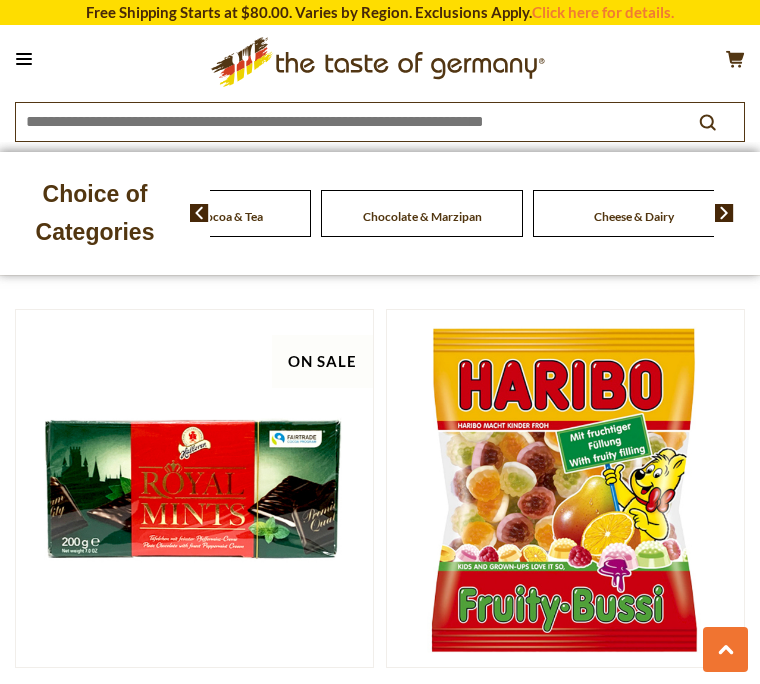 click on "Food By Category
Beverages
Baking, Cakes, Desserts
Breads
Candy
Cereal
Cookies
Coffee, Cocoa & Tea
Chocolate & Marzipan
Cheese & Dairy" at bounding box center [475, 213] 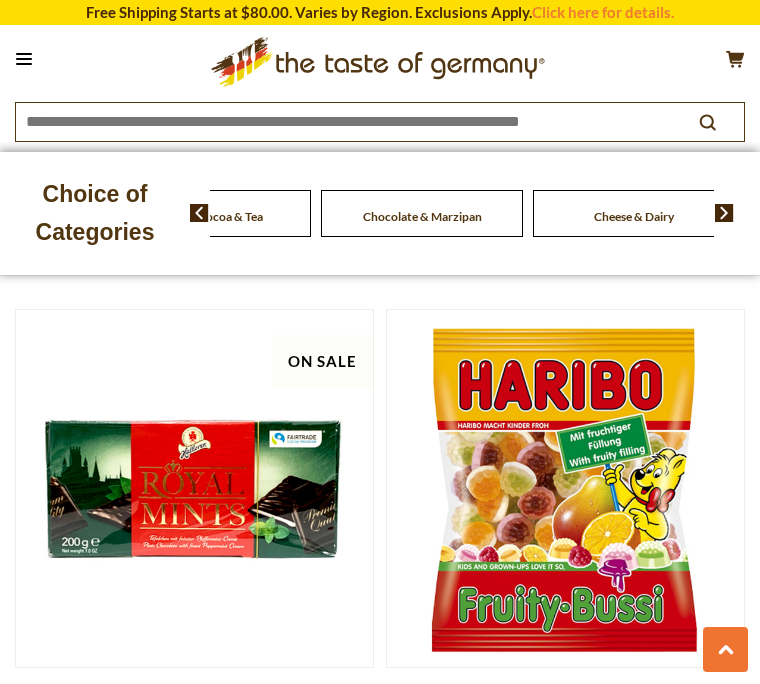 click on "Food By Category
Beverages
Baking, Cakes, Desserts
Breads
Candy
Cereal
Cookies
Coffee, Cocoa & Tea
Chocolate & Marzipan
Cheese & Dairy" at bounding box center [475, 213] 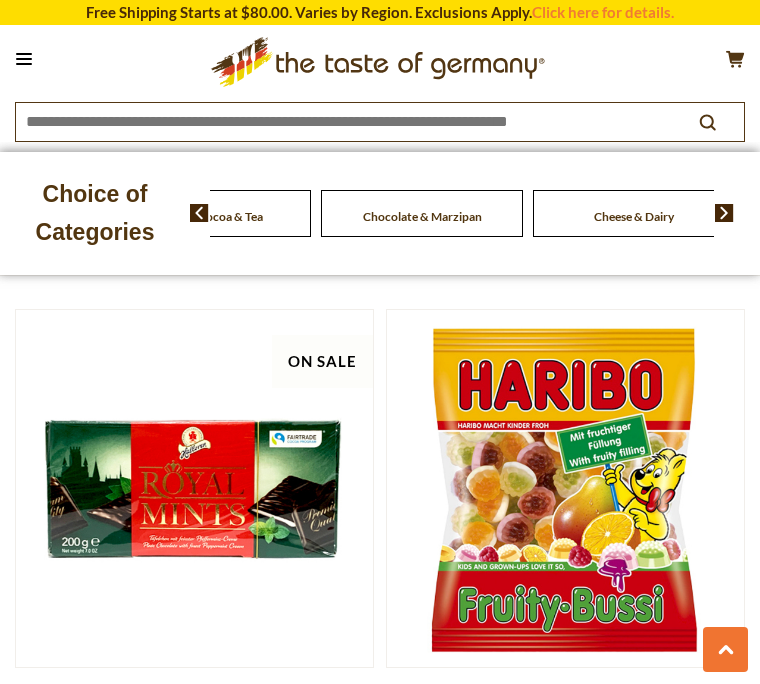 click on "Food By Category
Beverages
Baking, Cakes, Desserts
Breads
Candy
Cereal
Cookies
Coffee, Cocoa & Tea
Chocolate & Marzipan
Cheese & Dairy" at bounding box center [475, 213] 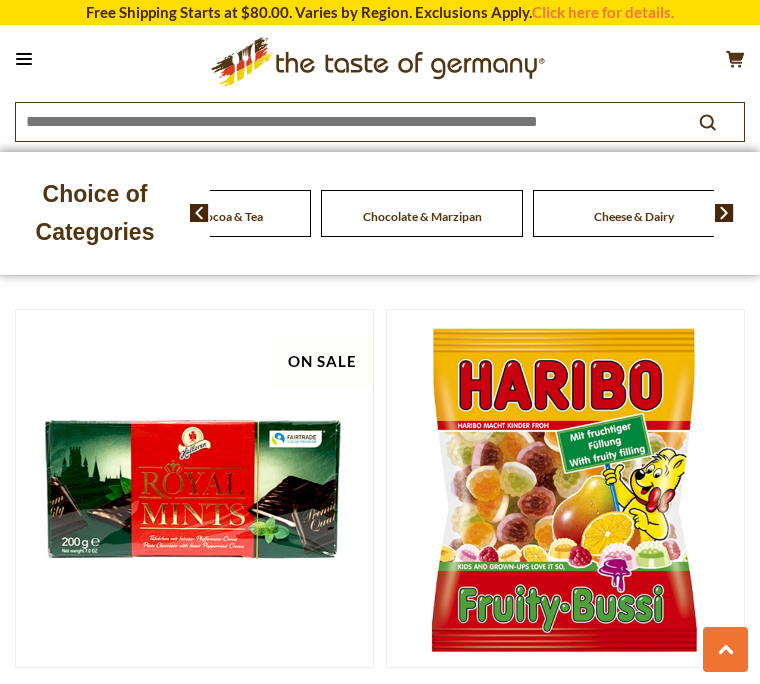 click at bounding box center [724, 213] 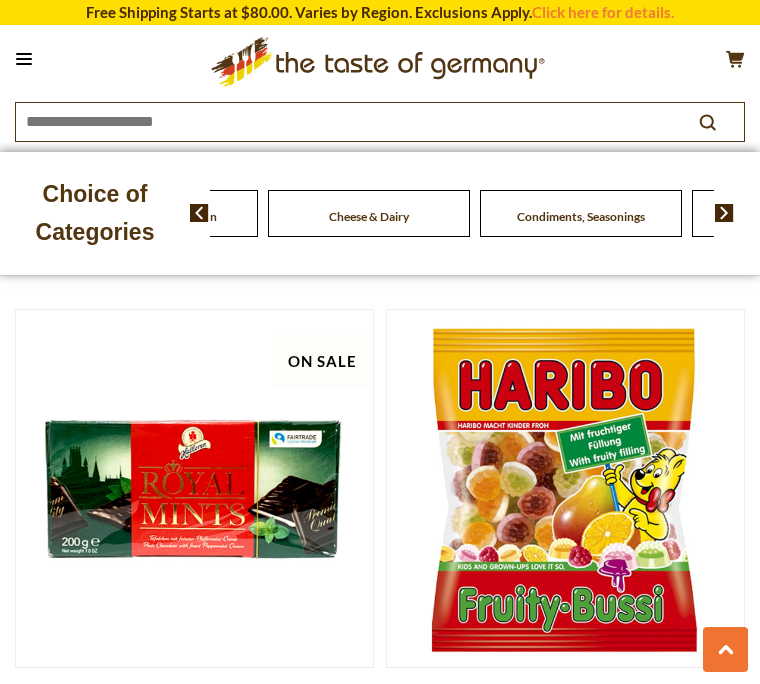click on "Food By Category
Beverages
Baking, Cakes, Desserts
Breads
Candy
Cereal
Cookies
Coffee, Cocoa & Tea
Chocolate & Marzipan
Cheese & Dairy" at bounding box center [475, 213] 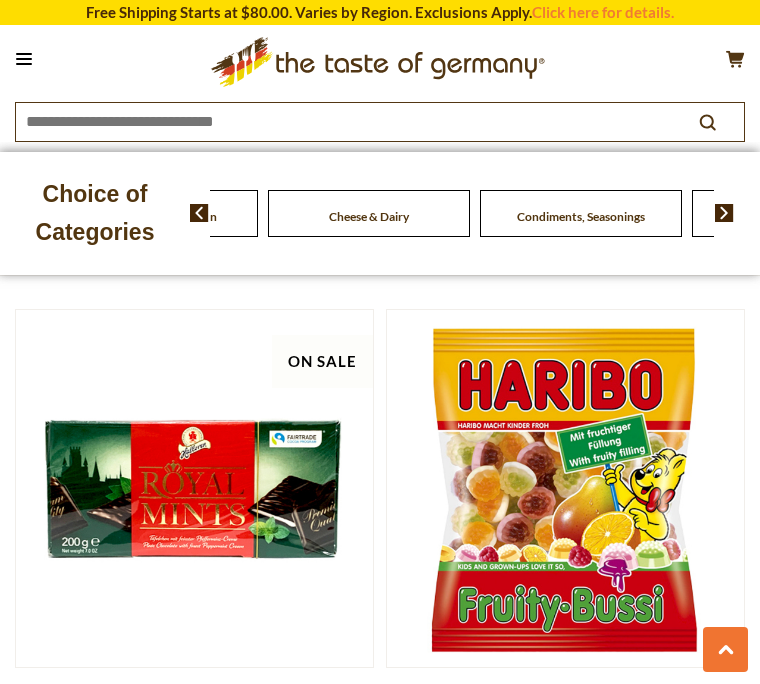 click at bounding box center [724, 213] 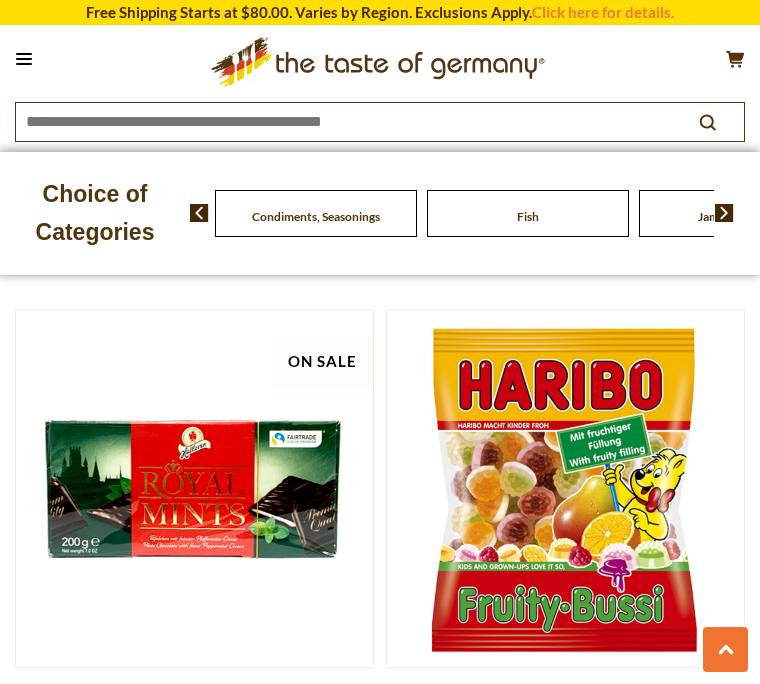 click on "Food By Category
Beverages
Baking, Cakes, Desserts
Breads
Candy
Cereal
Cookies
Coffee, Cocoa & Tea
Chocolate & Marzipan
Cheese & Dairy" at bounding box center (475, 213) 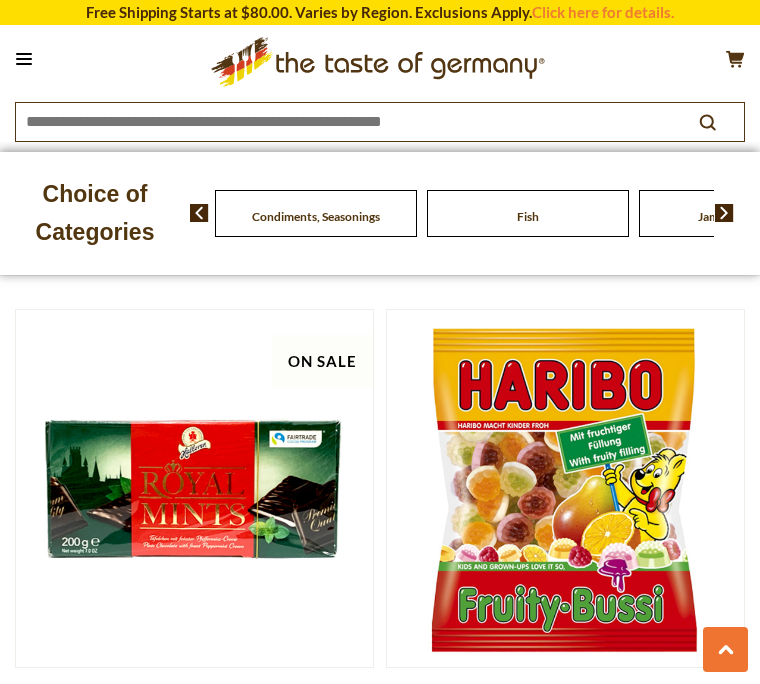 click at bounding box center (724, 213) 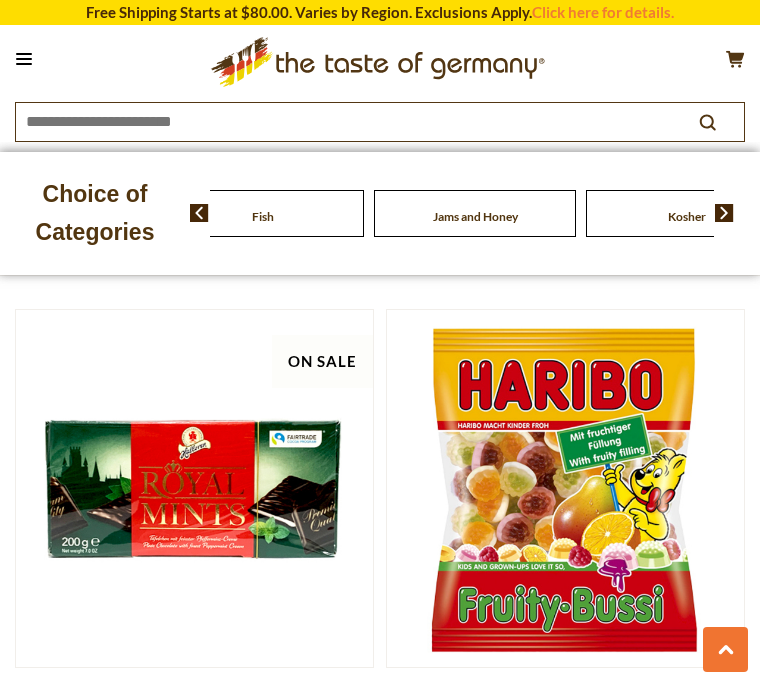 click on "Food By Category
Beverages
Baking, Cakes, Desserts
Breads
Candy
Cereal
Cookies
Coffee, Cocoa & Tea
Chocolate & Marzipan
Cheese & Dairy" at bounding box center (475, 213) 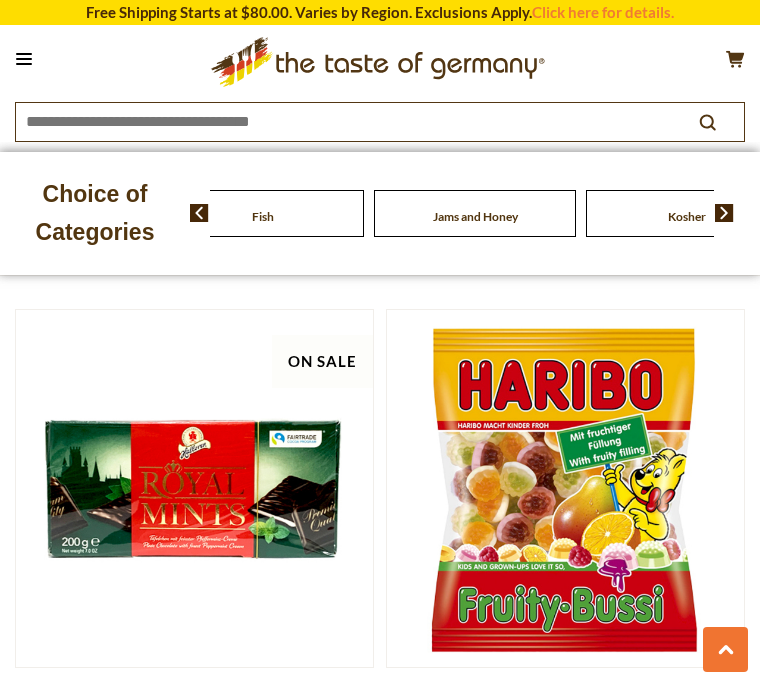 click on "Food By Category
Beverages
Baking, Cakes, Desserts
Breads
Candy
Cereal
Cookies
Coffee, Cocoa & Tea
Chocolate & Marzipan
Cheese & Dairy" at bounding box center [475, 213] 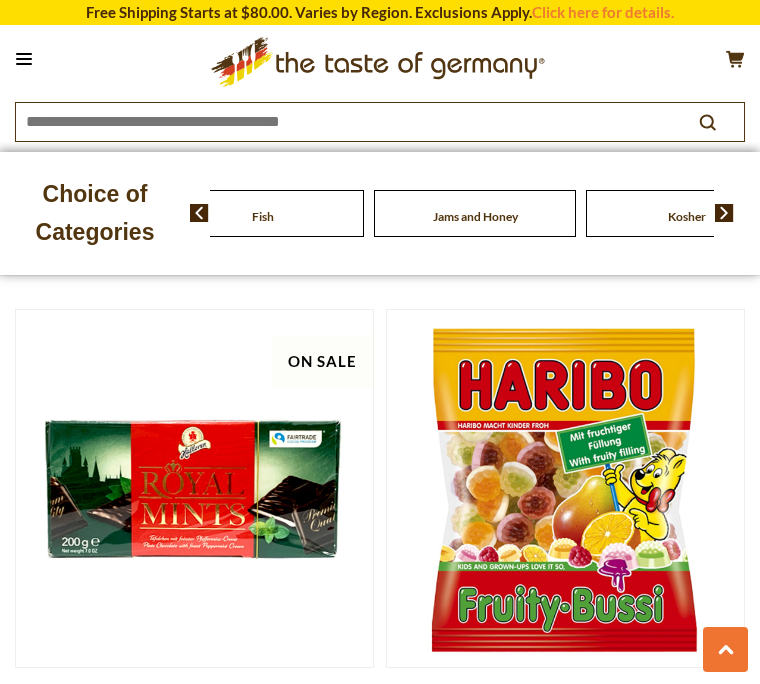 click on "Food By Category
Beverages
Baking, Cakes, Desserts
Breads
Candy
Cereal
Cookies
Coffee, Cocoa & Tea
Chocolate & Marzipan
Cheese & Dairy" at bounding box center (475, 213) 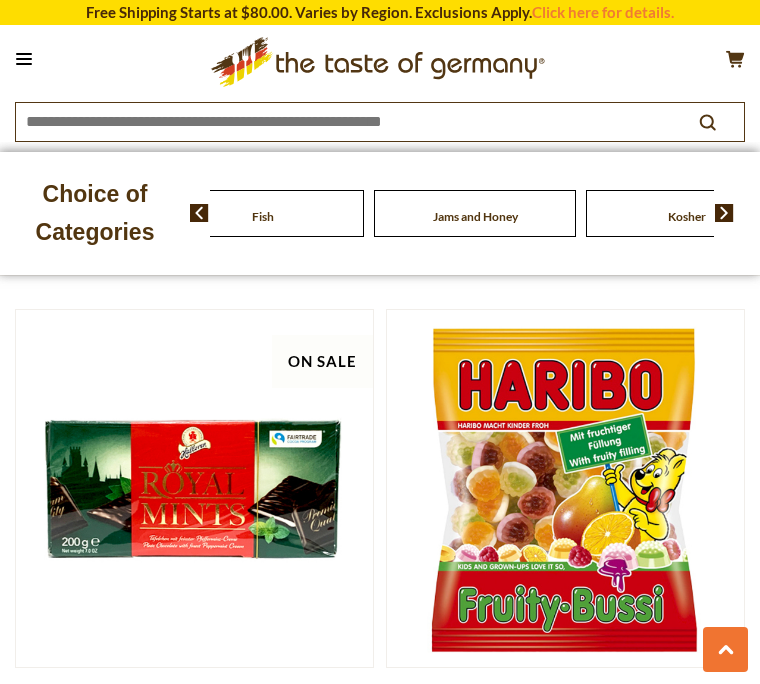 click at bounding box center [724, 213] 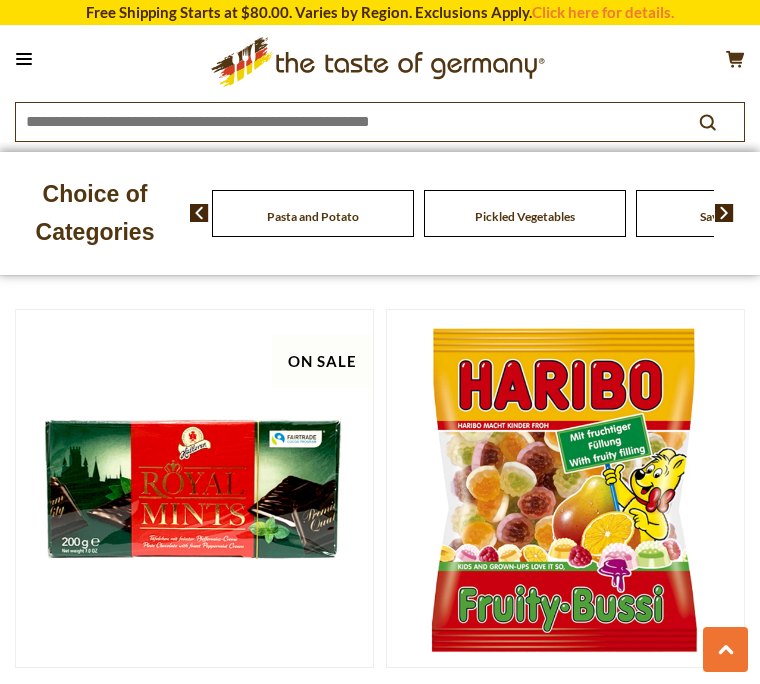 click on "Pasta and Potato" at bounding box center (313, 216) 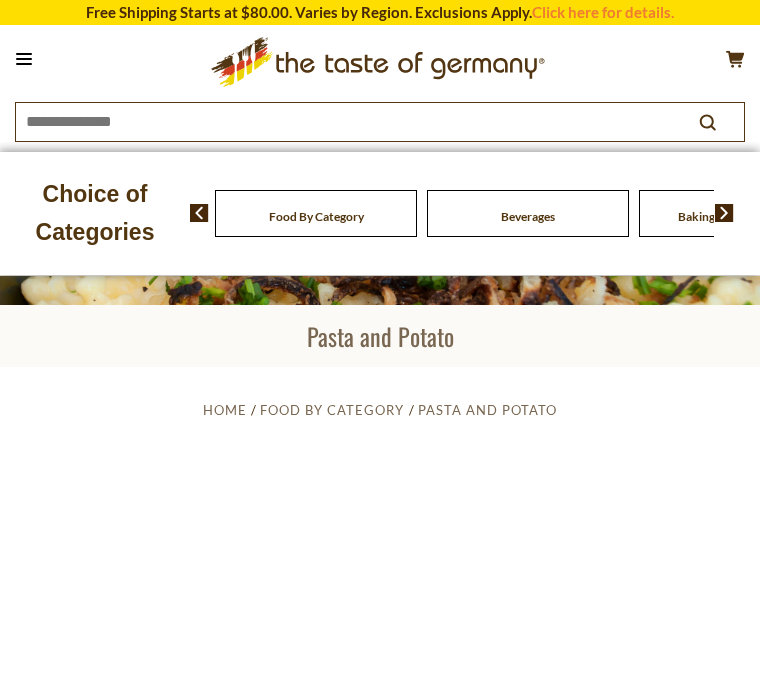 scroll, scrollTop: 0, scrollLeft: 0, axis: both 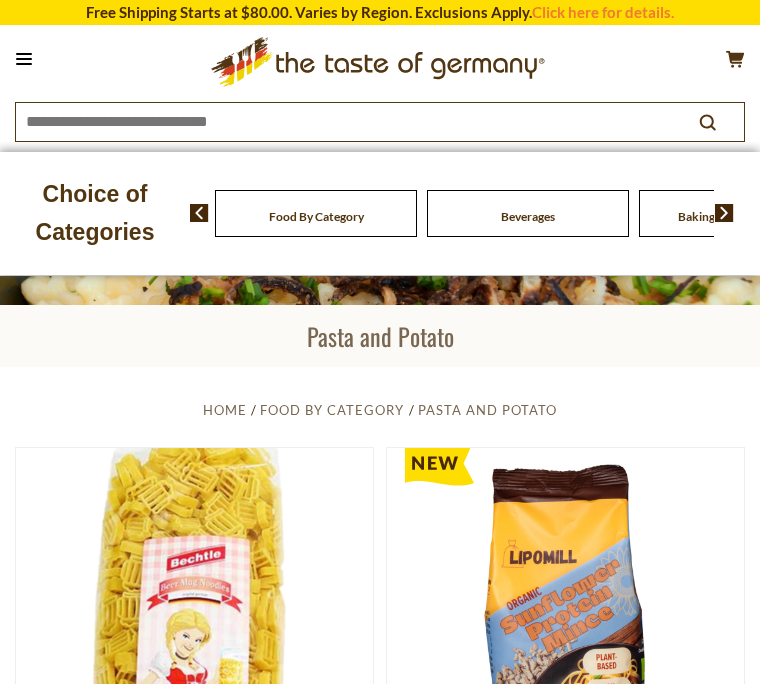 click at bounding box center (724, 213) 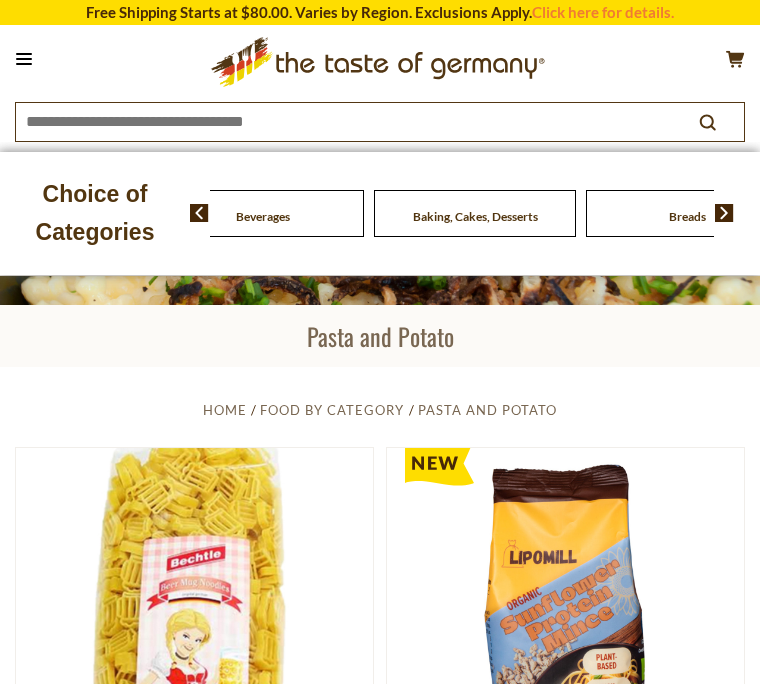 click on "Choice of Categories
Food By Category
Beverages
Baking, Cakes, Desserts
Breads
Candy
Cereal
Cookies
Coffee, Cocoa & Tea
Chocolate & Marzipan
Fish" at bounding box center (380, 213) 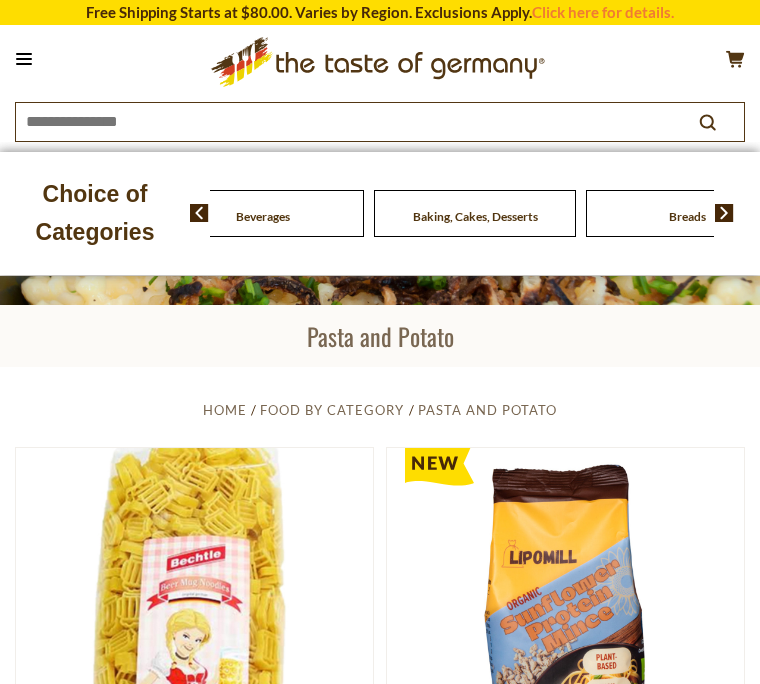 click at bounding box center [724, 213] 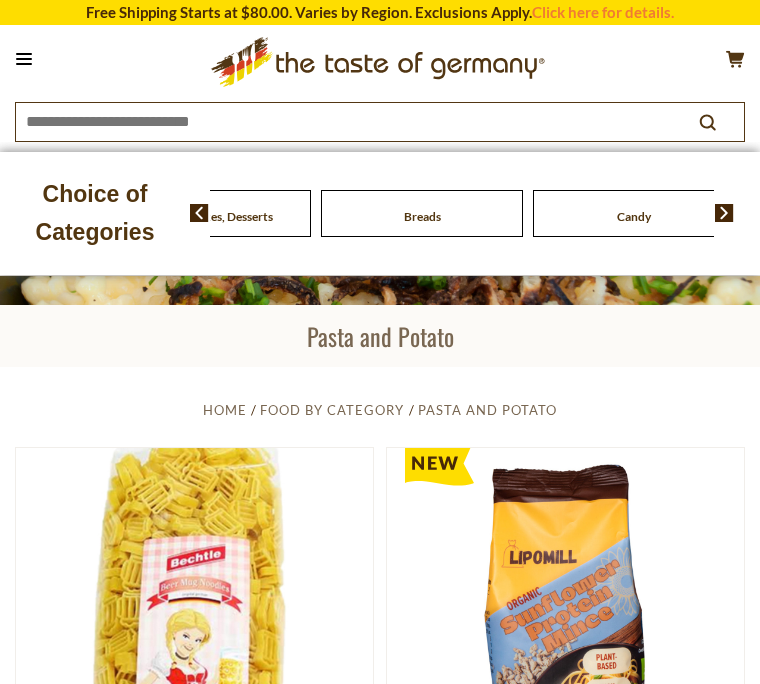 click on "Food By Category
Beverages
Baking, Cakes, Desserts
Breads
Candy
Cereal
Cookies
Coffee, Cocoa & Tea
Chocolate & Marzipan
Cheese & Dairy" at bounding box center [475, 213] 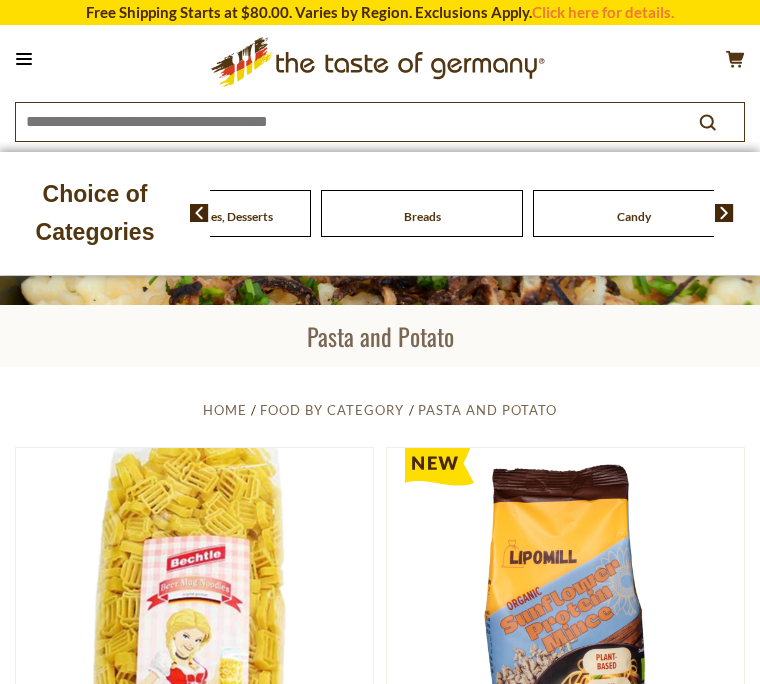 click on "Food By Category
Beverages
Baking, Cakes, Desserts
Breads
Candy
Cereal
Cookies
Coffee, Cocoa & Tea
Chocolate & Marzipan
Cheese & Dairy" at bounding box center [475, 213] 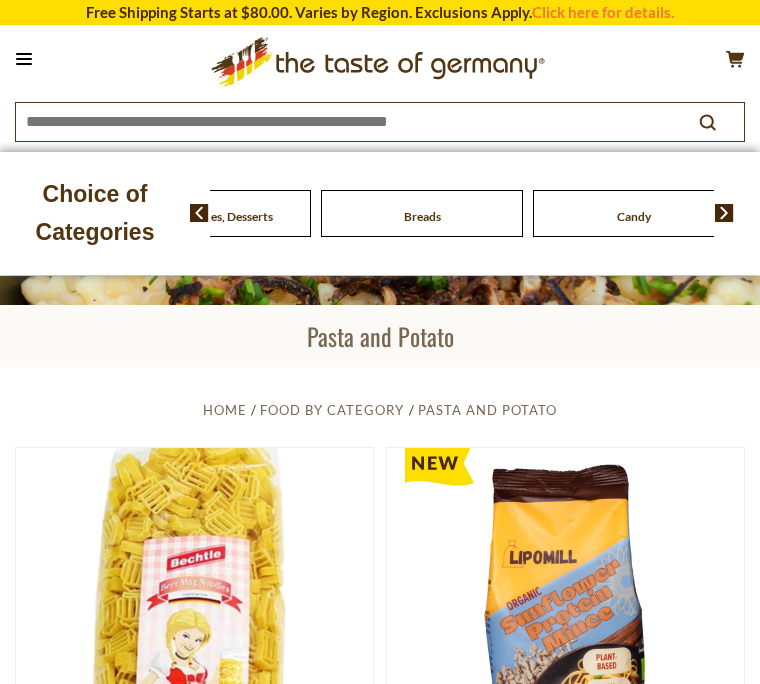 click at bounding box center (724, 213) 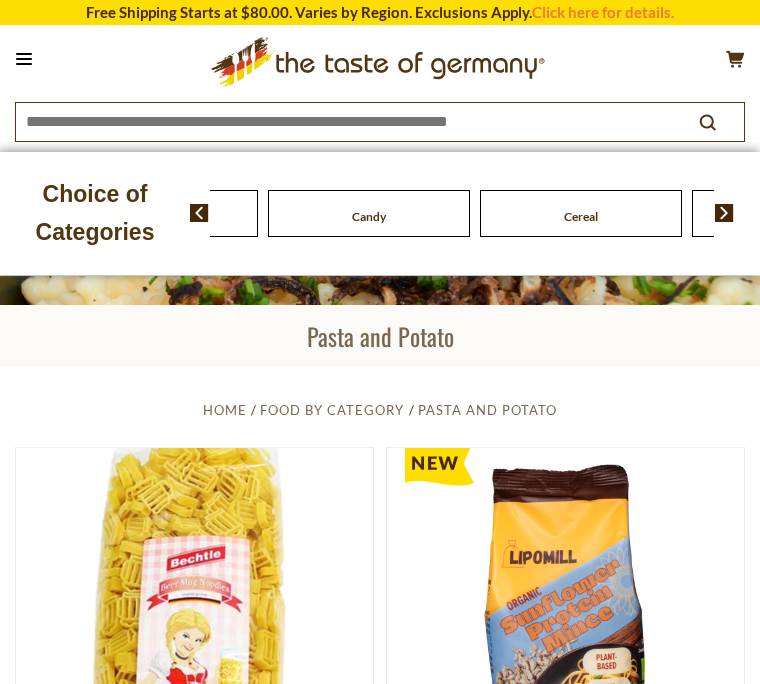 click on "Food By Category
Beverages
Baking, Cakes, Desserts
Breads
Candy
Cereal
Cookies
Coffee, Cocoa & Tea
Chocolate & Marzipan
Cheese & Dairy" at bounding box center (475, 213) 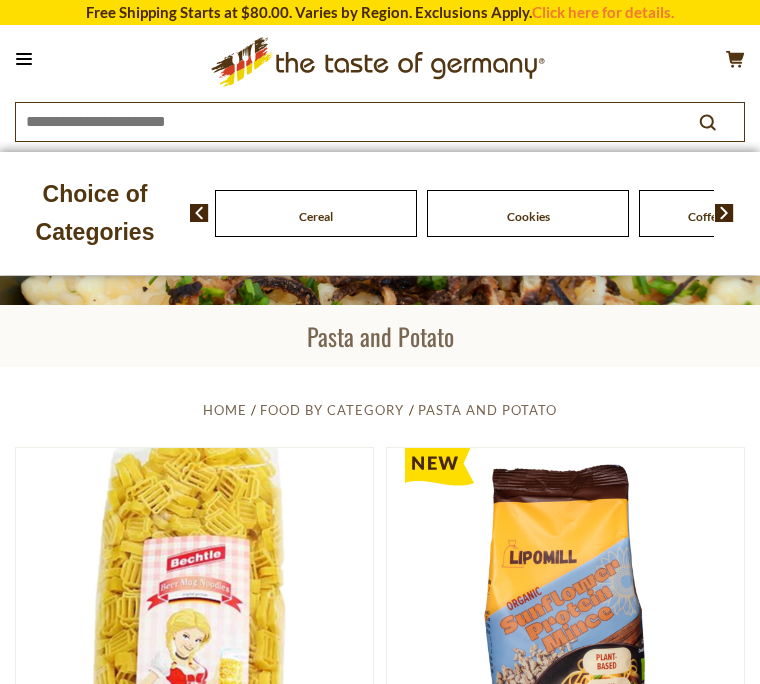 click at bounding box center [724, 213] 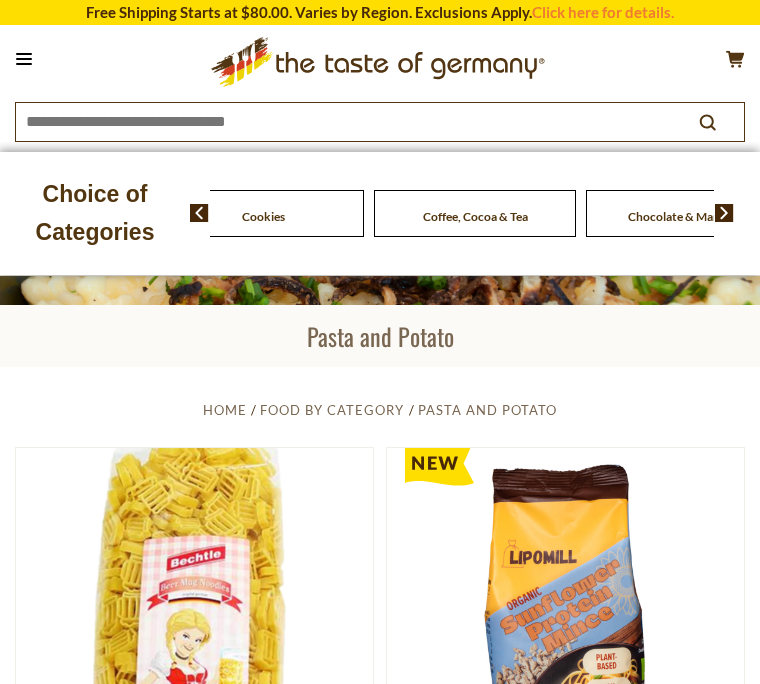 click on "Food By Category
Beverages
Baking, Cakes, Desserts
Breads
Candy
Cereal
Cookies
Coffee, Cocoa & Tea
Chocolate & Marzipan
Cheese & Dairy" at bounding box center [475, 213] 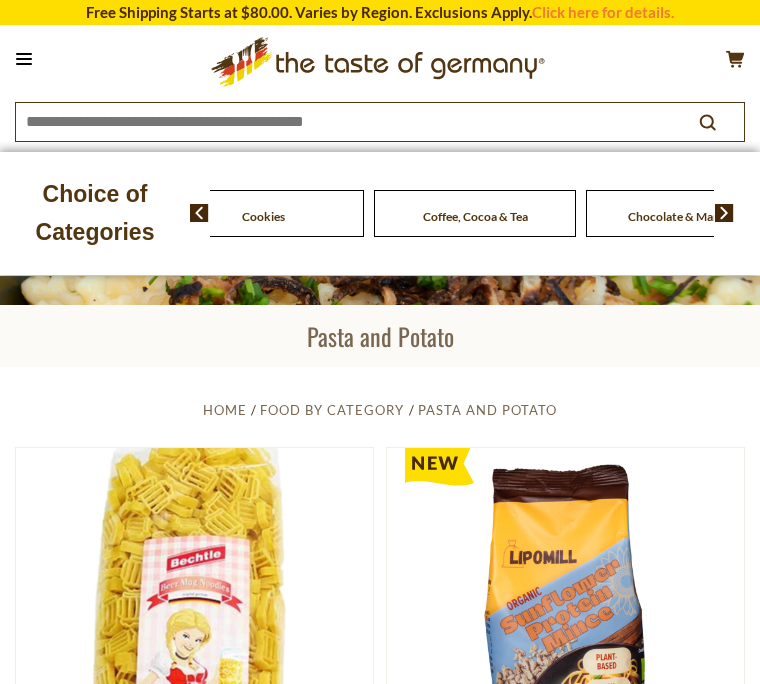 click at bounding box center (724, 213) 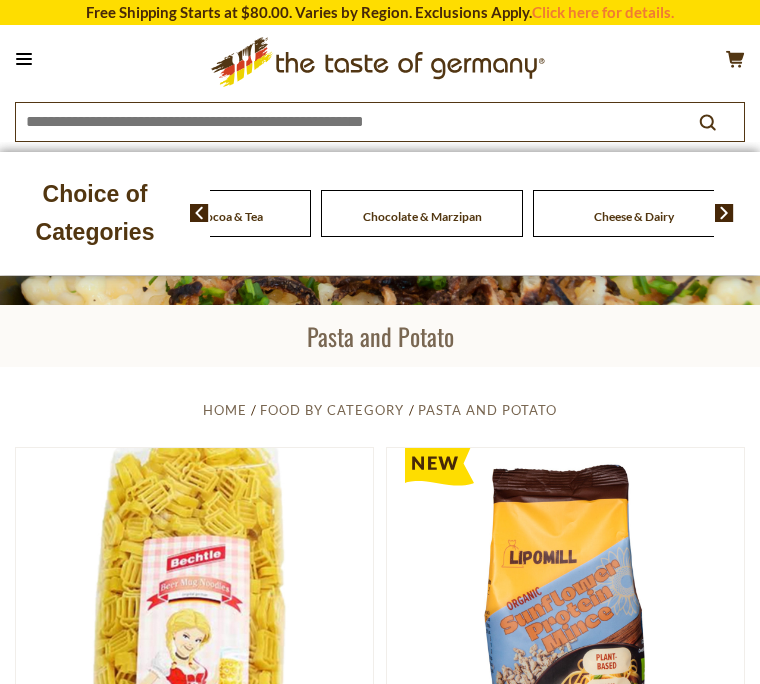 click on "Food By Category
Beverages
Baking, Cakes, Desserts
Breads
Candy
Cereal
Cookies
Coffee, Cocoa & Tea
Chocolate & Marzipan
Cheese & Dairy" at bounding box center (475, 213) 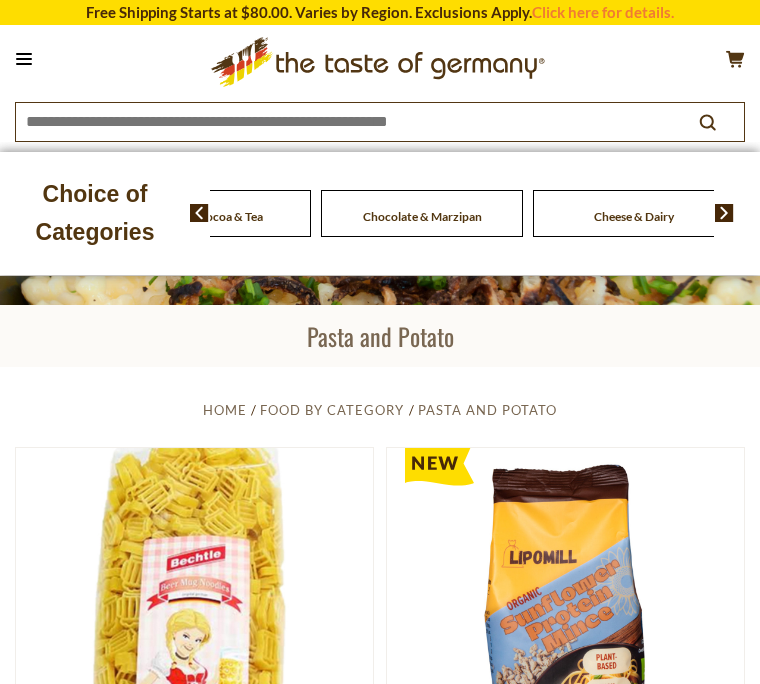 click on "Food By Category
Beverages
Baking, Cakes, Desserts
Breads
Candy
Cereal
Cookies
Coffee, Cocoa & Tea
Chocolate & Marzipan
Cheese & Dairy" at bounding box center (475, 213) 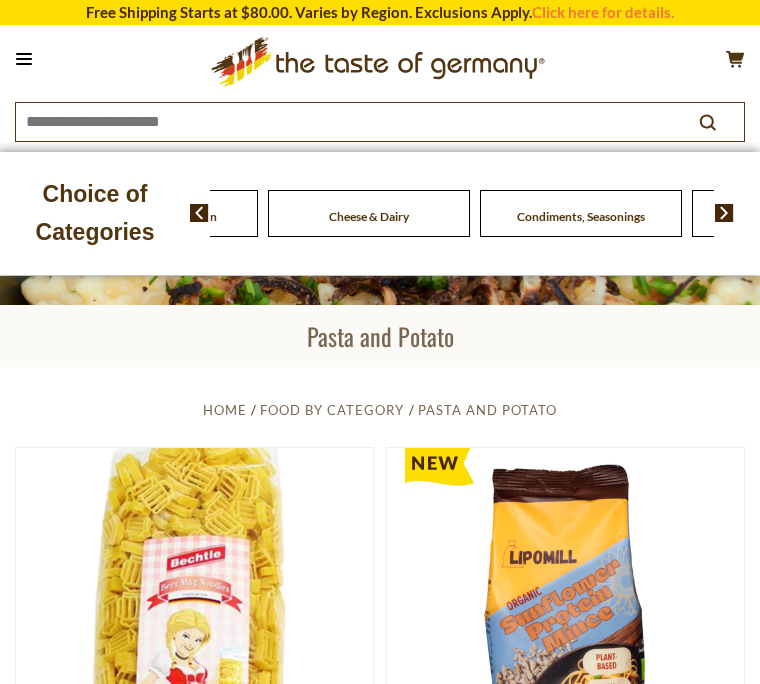 click on "Food By Category
Beverages
Baking, Cakes, Desserts
Breads
Candy
Cereal
Cookies
Coffee, Cocoa & Tea
Chocolate & Marzipan
Cheese & Dairy" at bounding box center (475, 213) 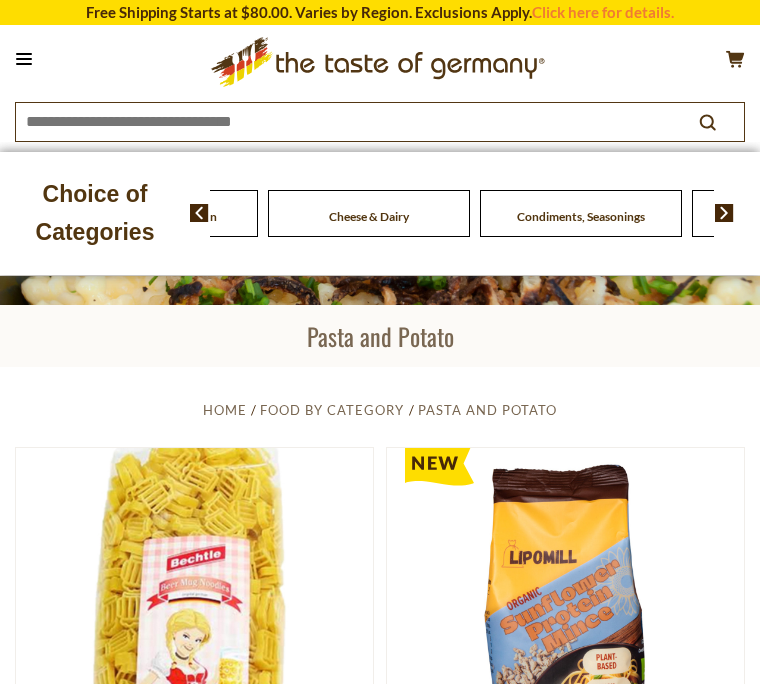click at bounding box center (724, 213) 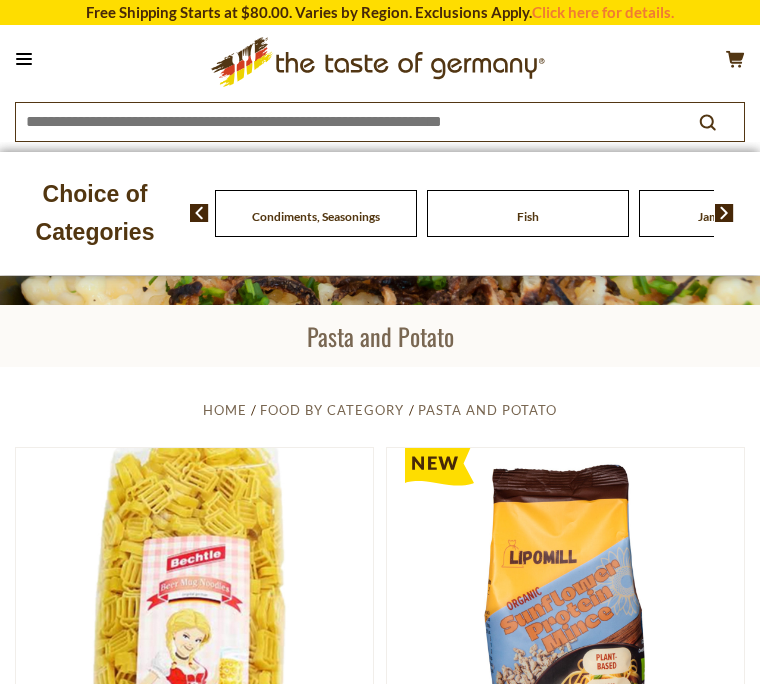 click on "Food By Category
Beverages
Baking, Cakes, Desserts
Breads
Candy
Cereal
Cookies
Coffee, Cocoa & Tea
Chocolate & Marzipan
Cheese & Dairy" at bounding box center (475, 213) 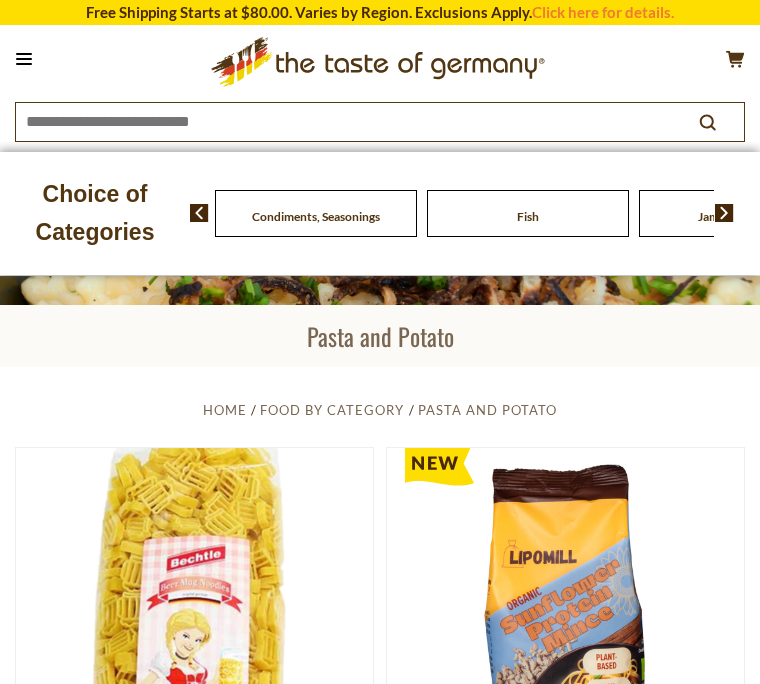 click at bounding box center [724, 213] 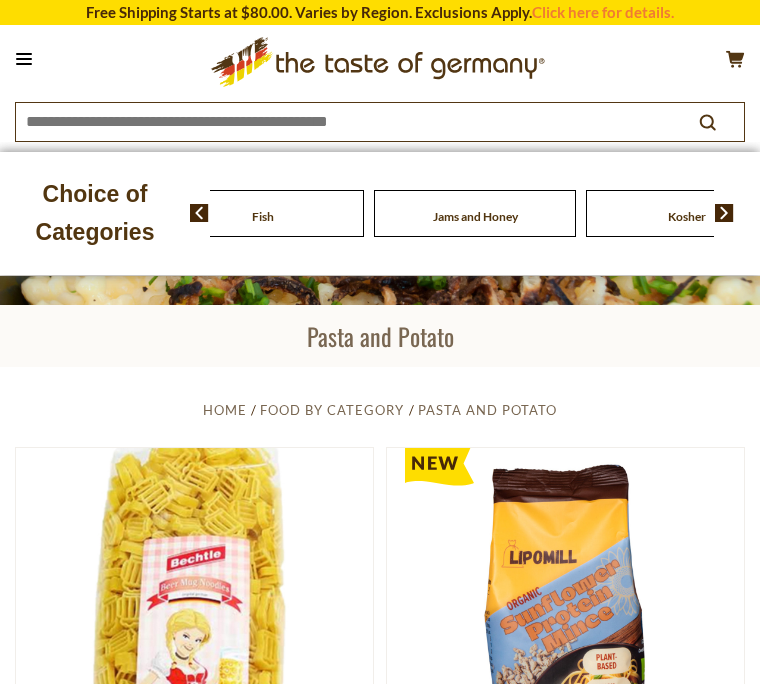 click on "Food By Category
Beverages
Baking, Cakes, Desserts
Breads
Candy
Cereal
Cookies
Coffee, Cocoa & Tea
Chocolate & Marzipan
Cheese & Dairy" at bounding box center (475, 213) 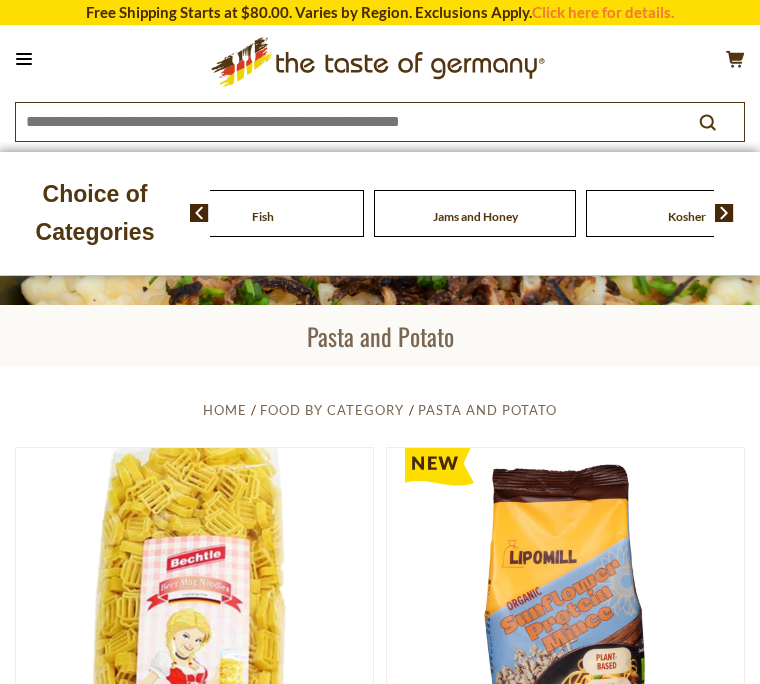 click at bounding box center [724, 213] 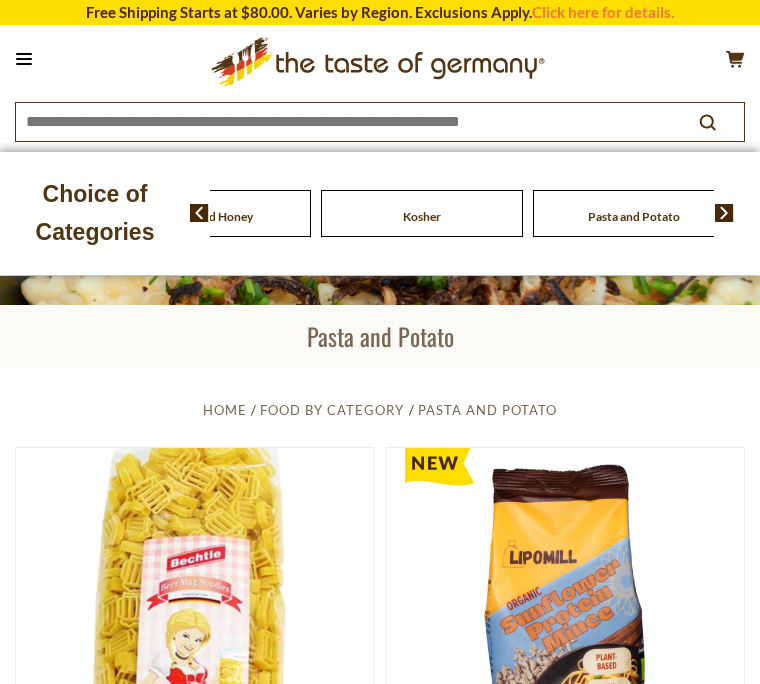 click on "Food By Category
Beverages
Baking, Cakes, Desserts
Breads
Candy
Cereal
Cookies
Coffee, Cocoa & Tea
Chocolate & Marzipan
Cheese & Dairy" at bounding box center [475, 213] 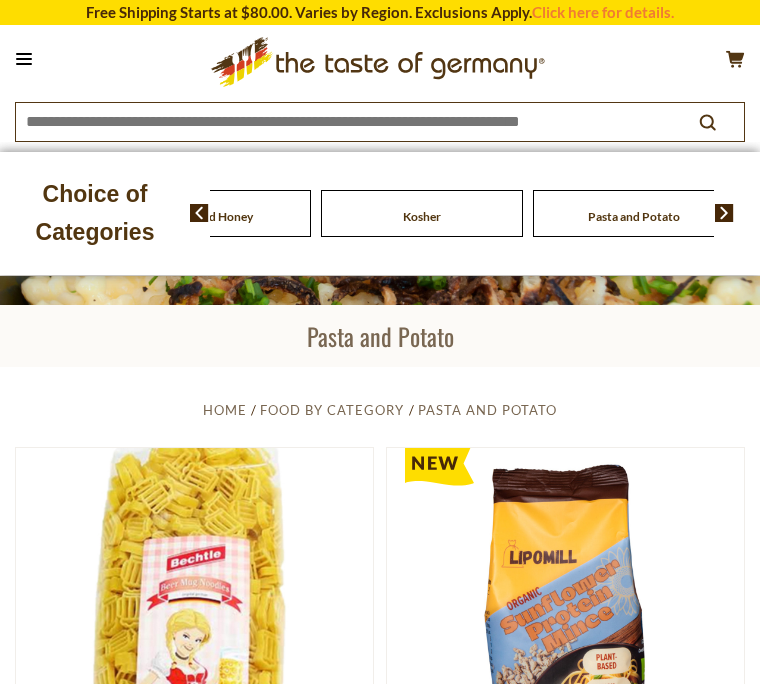 click on "Food By Category
Beverages
Baking, Cakes, Desserts
Breads
Candy
Cereal
Cookies
Coffee, Cocoa & Tea
Chocolate & Marzipan
Cheese & Dairy" at bounding box center (475, 213) 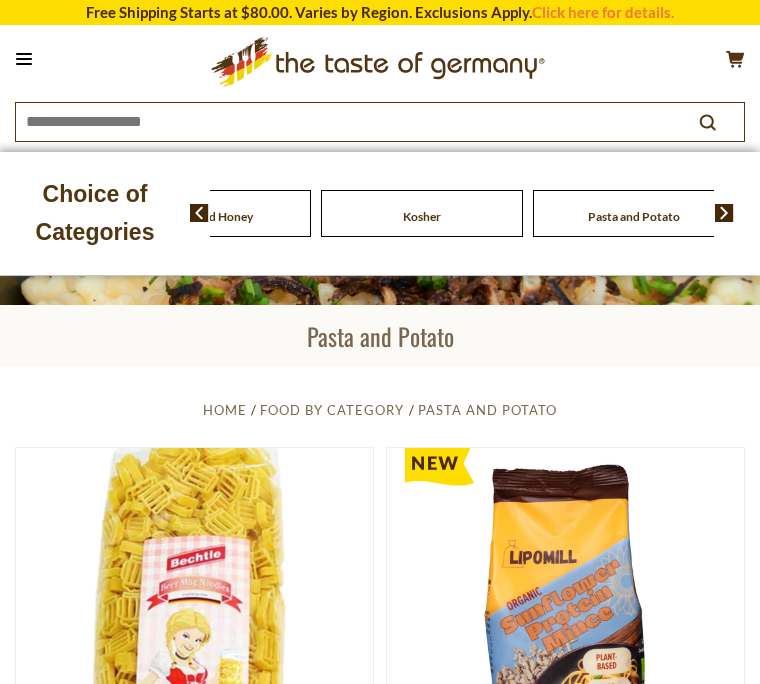 click on "Food By Category
Beverages
Baking, Cakes, Desserts
Breads
Candy
Cereal
Cookies
Coffee, Cocoa & Tea
Chocolate & Marzipan
Cheese & Dairy" at bounding box center [475, 213] 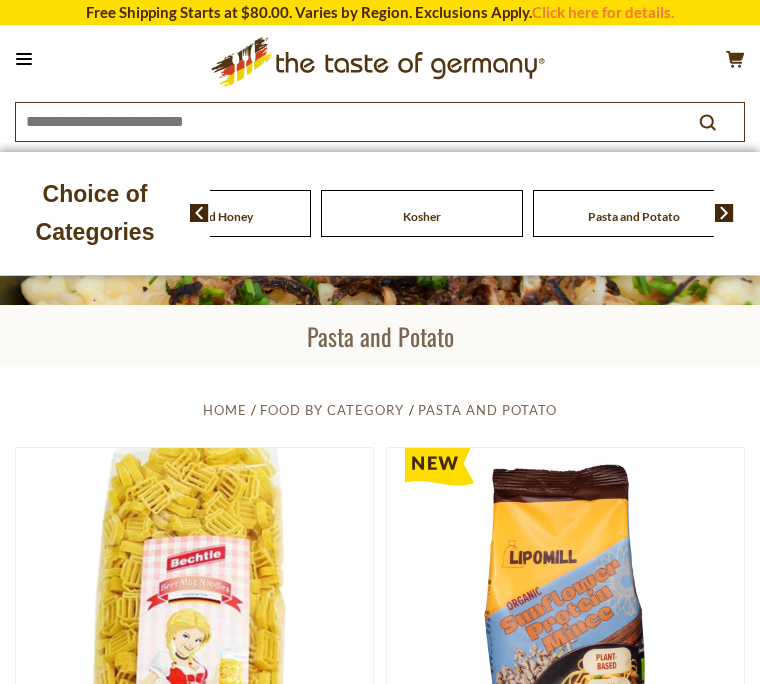 click at bounding box center [724, 213] 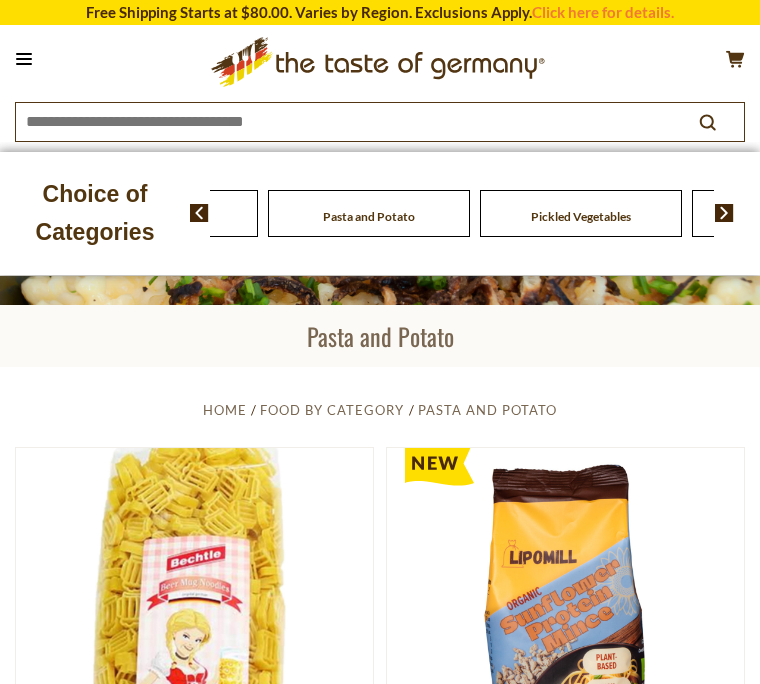 click at bounding box center (724, 213) 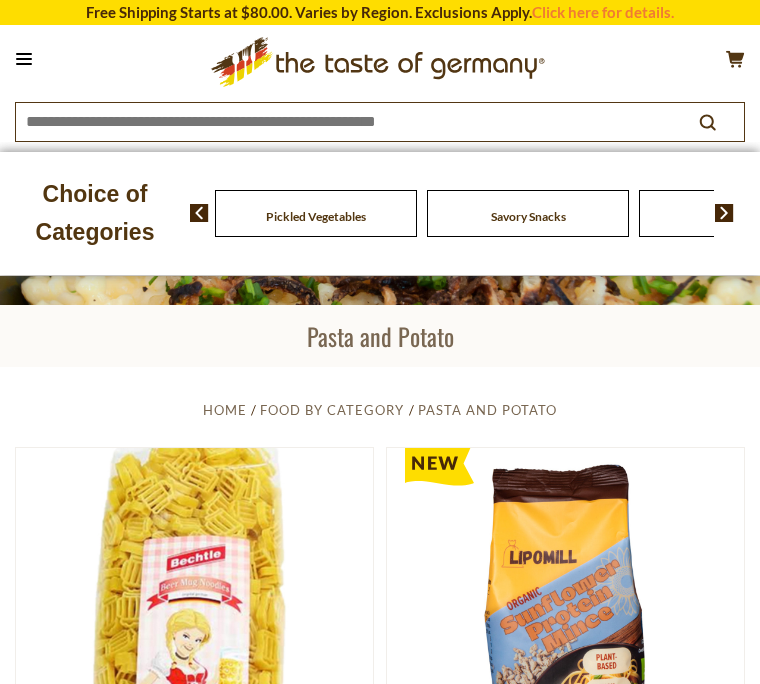 click at bounding box center (724, 213) 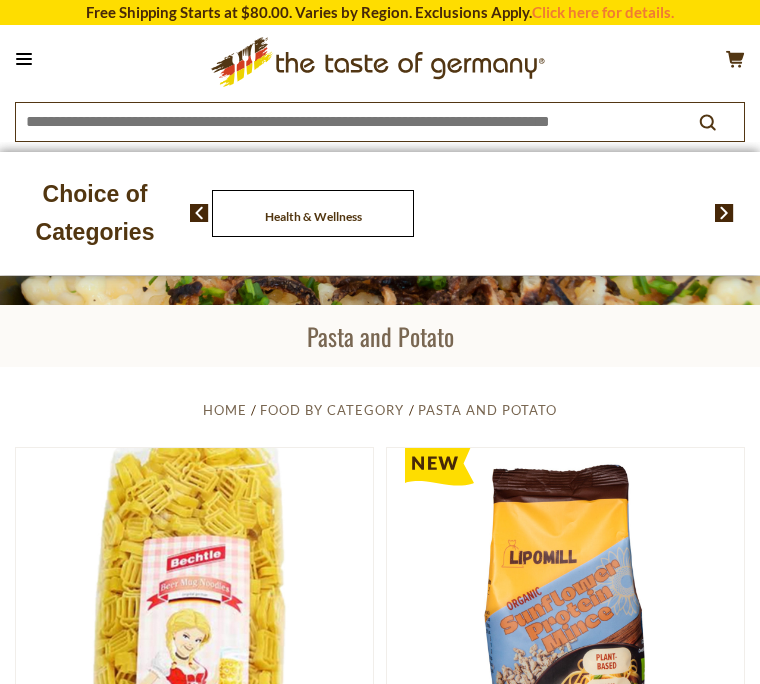 click on "Health & Wellness" at bounding box center [-3503, 213] 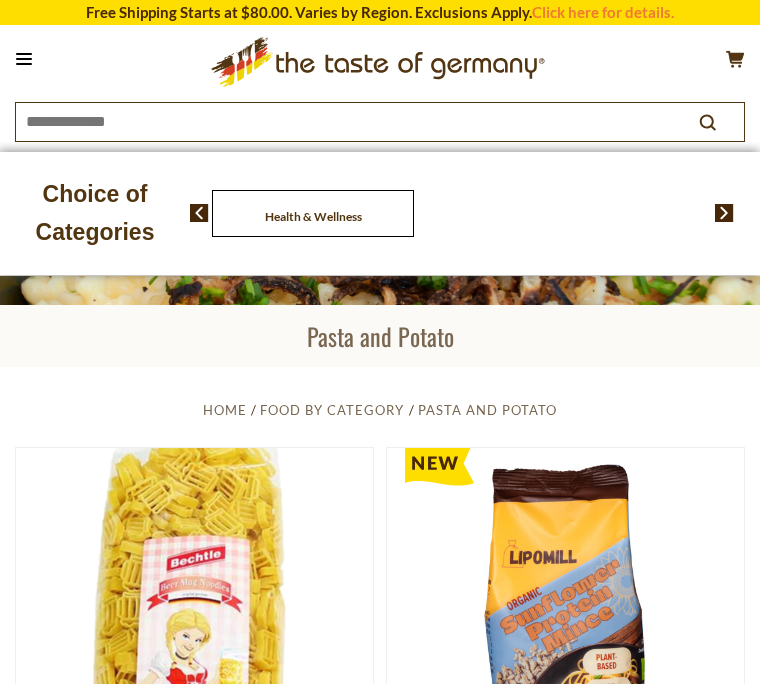 click on "Health & Wellness" at bounding box center [-3503, 213] 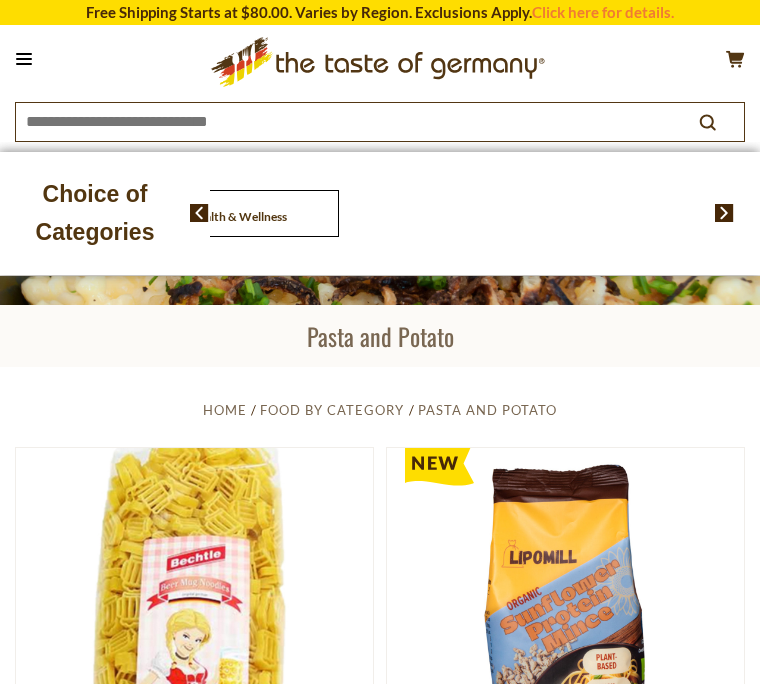 click on "Health & Wellness" at bounding box center [238, 216] 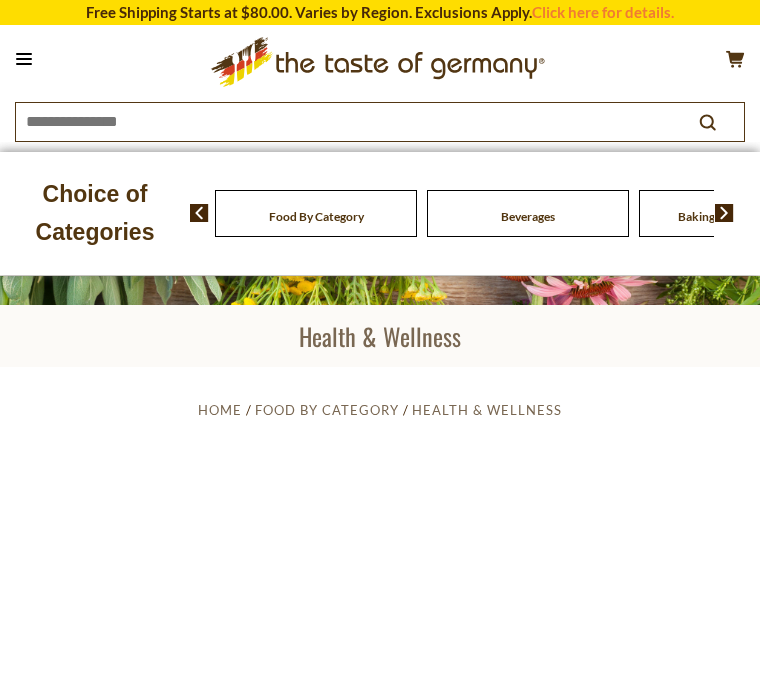 scroll, scrollTop: 0, scrollLeft: 0, axis: both 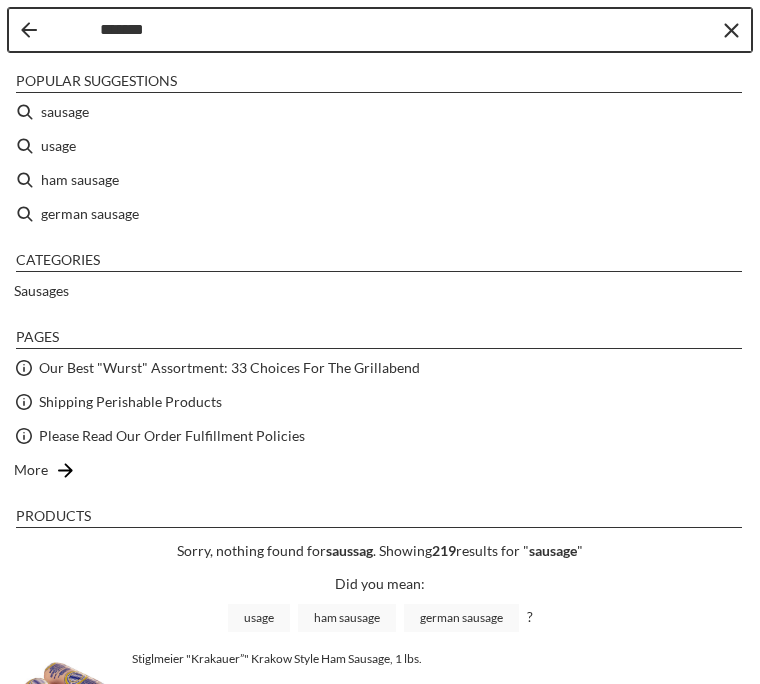 type on "********" 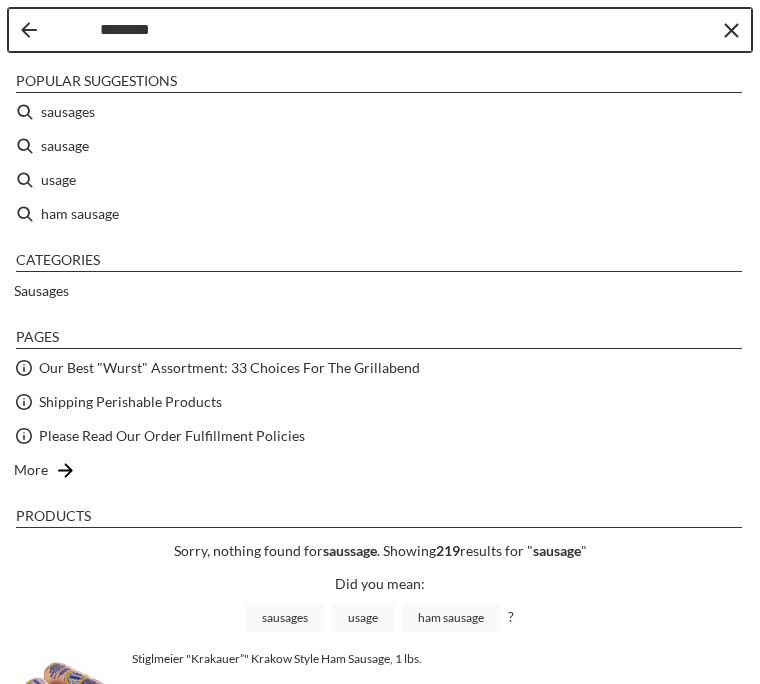 type on "*******" 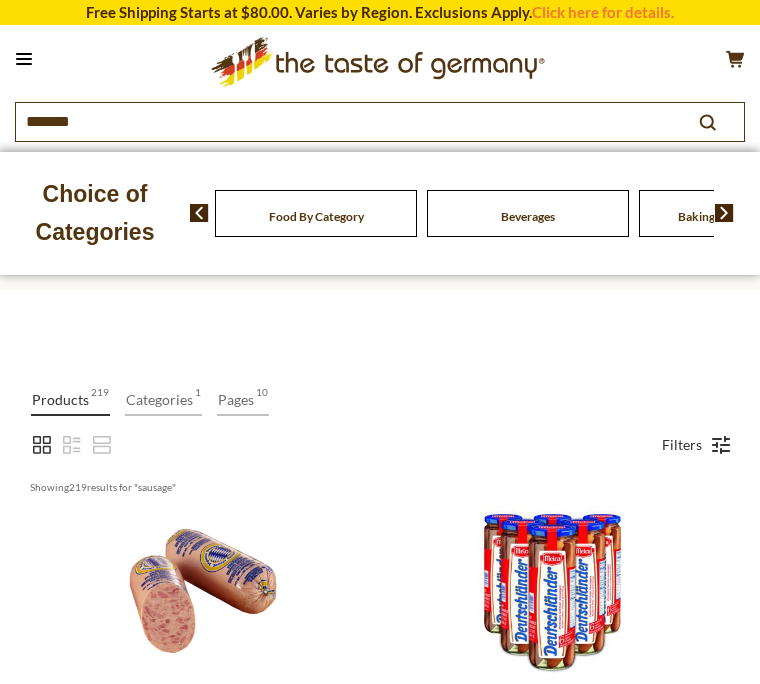 scroll, scrollTop: 0, scrollLeft: 0, axis: both 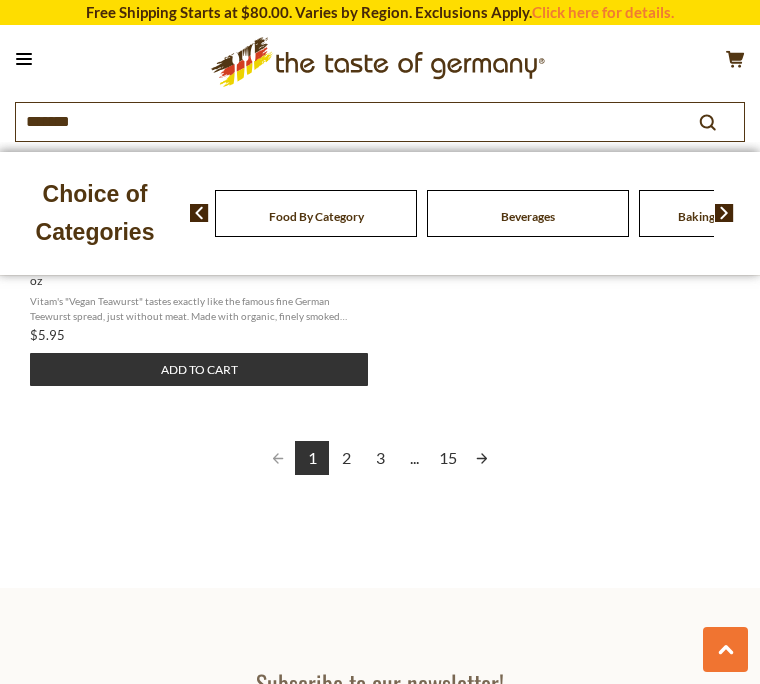 click on "1 2 3 ... 15" at bounding box center (380, 459) 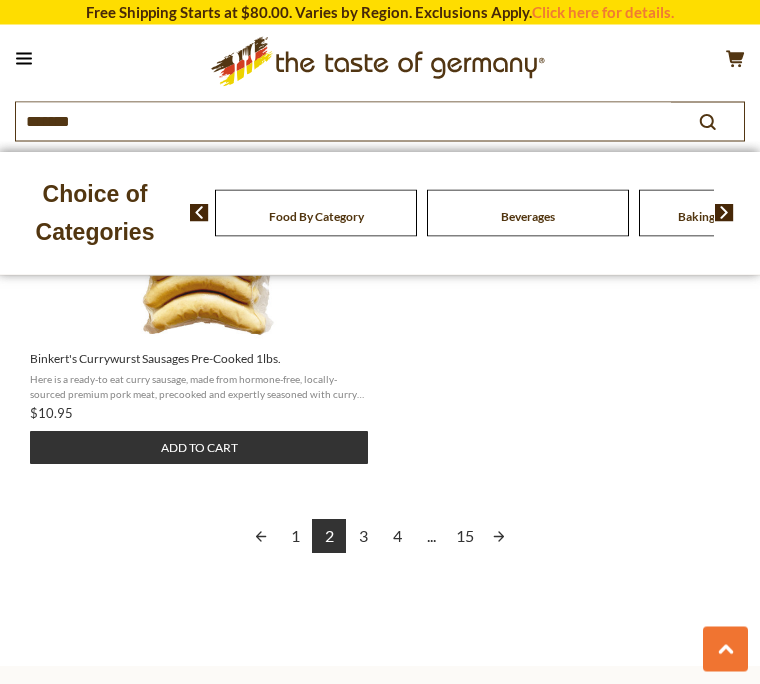 scroll, scrollTop: 2606, scrollLeft: 0, axis: vertical 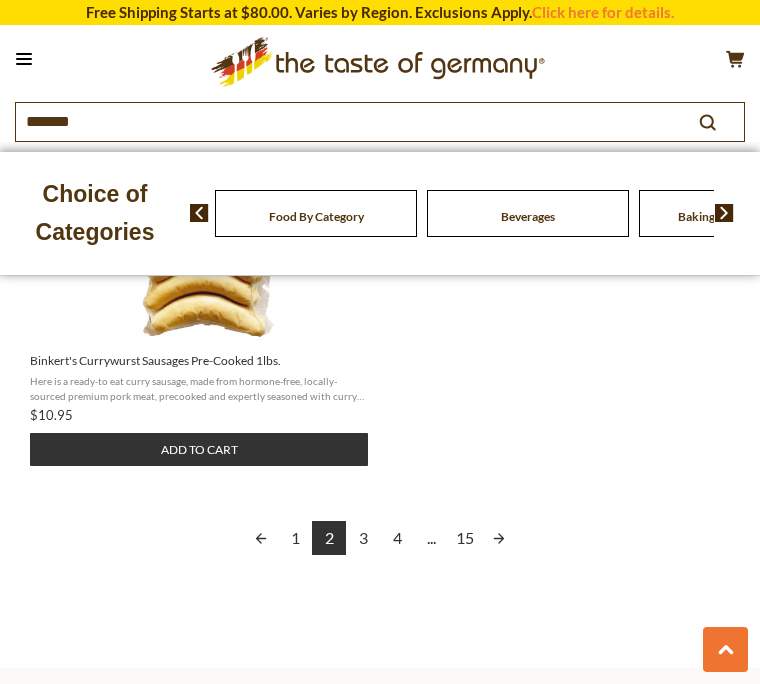 click on "3" at bounding box center [363, 538] 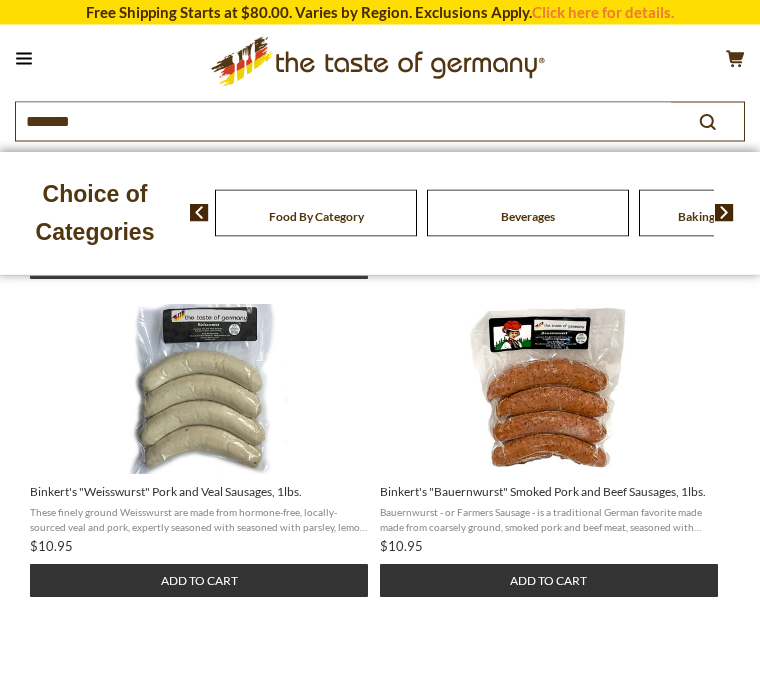 scroll, scrollTop: 536, scrollLeft: 0, axis: vertical 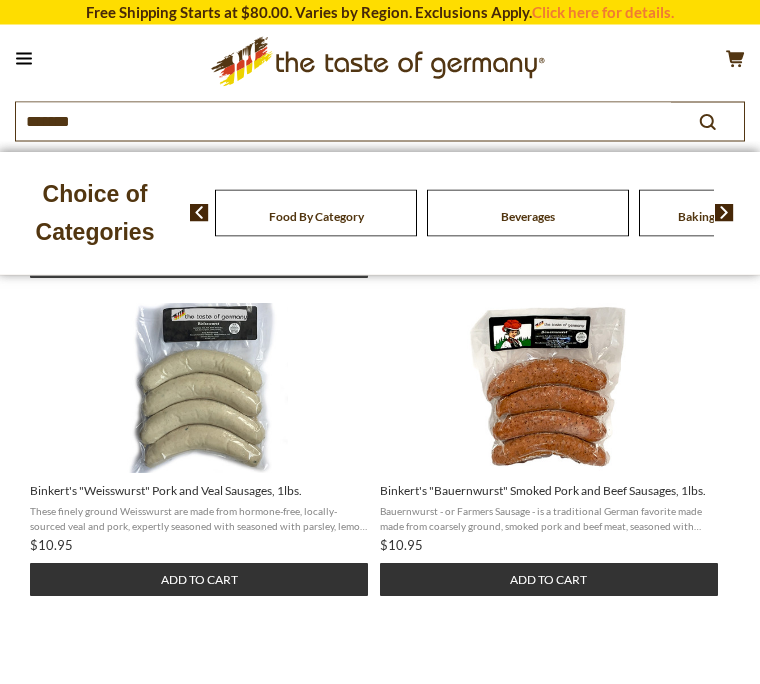 click at bounding box center [202, 707] 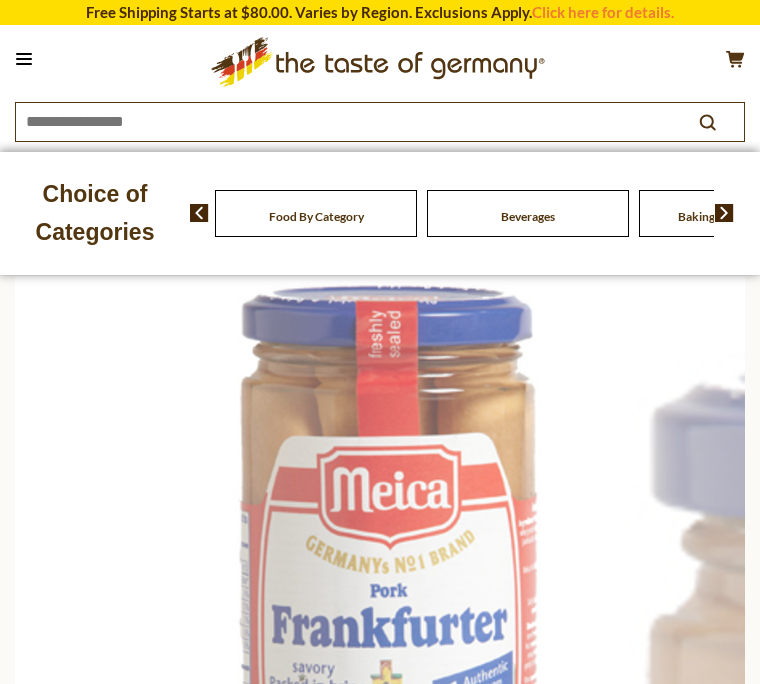 scroll, scrollTop: 0, scrollLeft: 0, axis: both 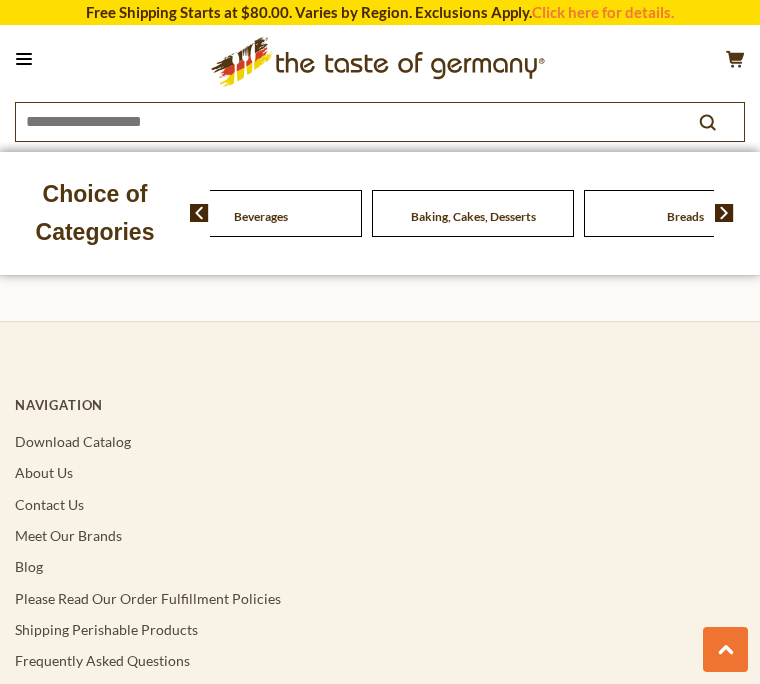 click on "Beverages" at bounding box center (49, 213) 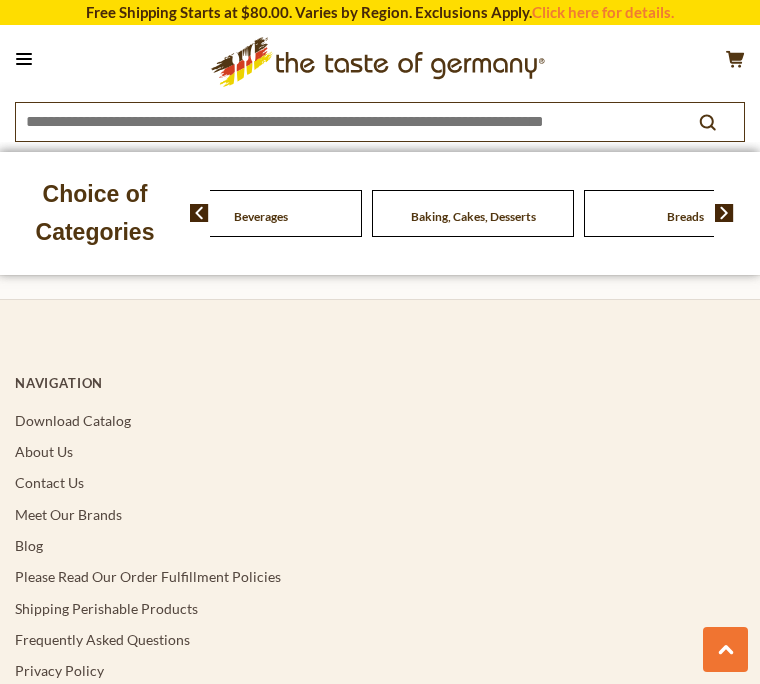 scroll, scrollTop: 0, scrollLeft: 0, axis: both 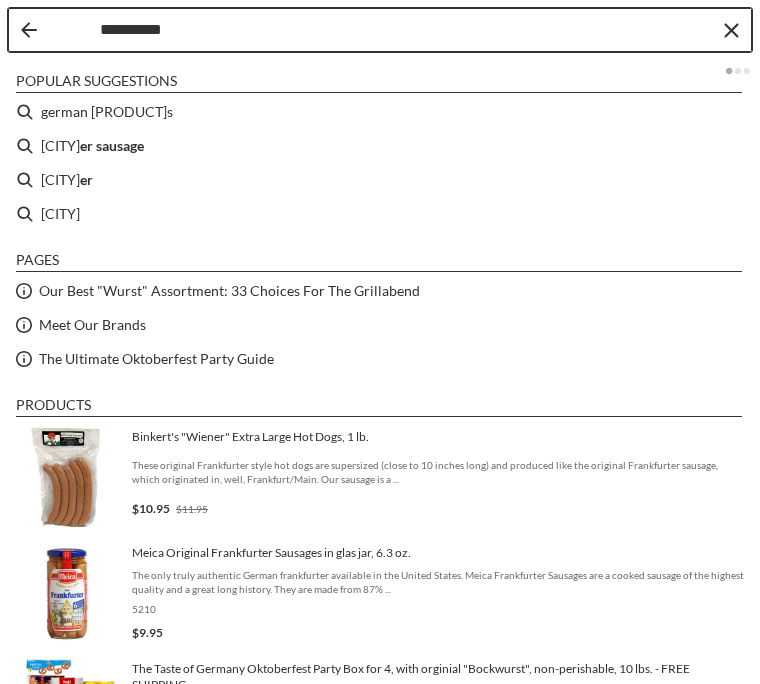 type on "**********" 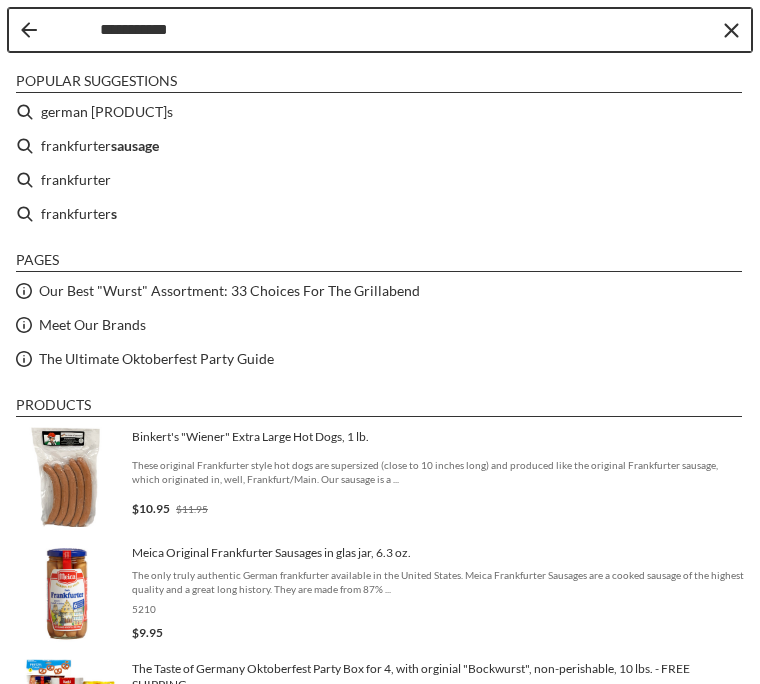 type on "**********" 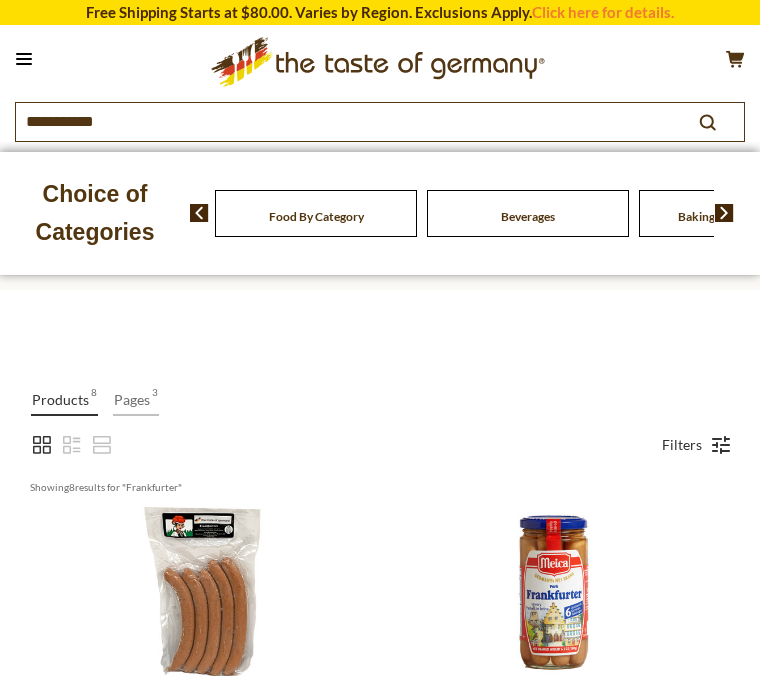 scroll, scrollTop: 0, scrollLeft: 0, axis: both 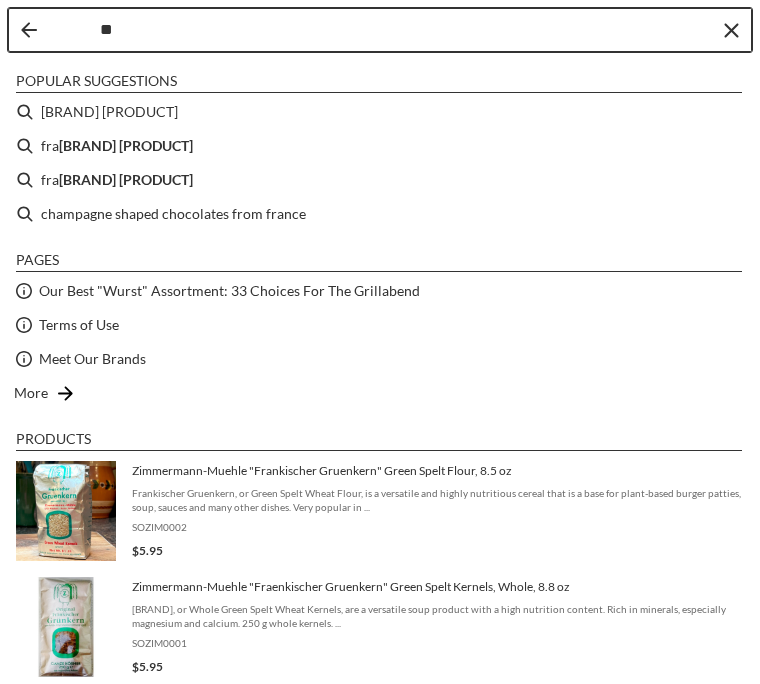 type on "*" 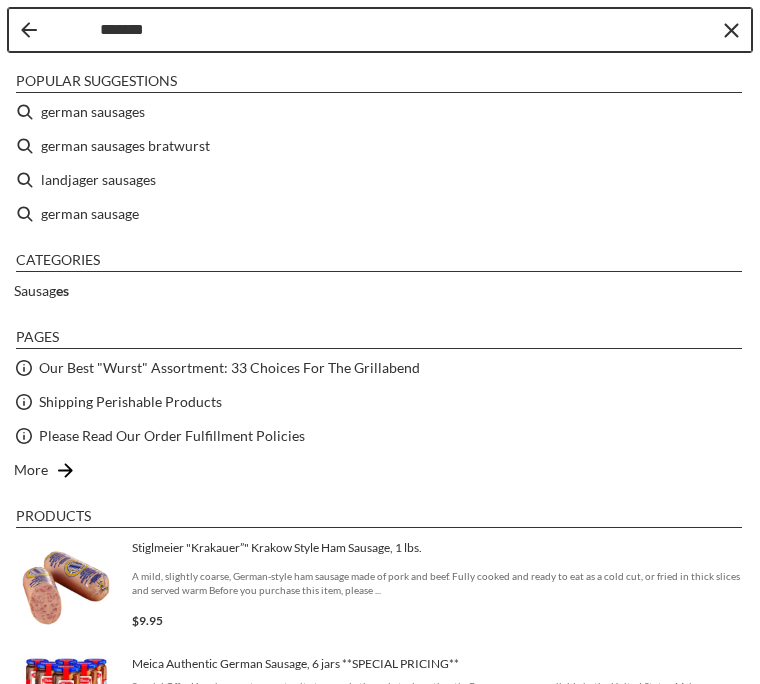 type on "********" 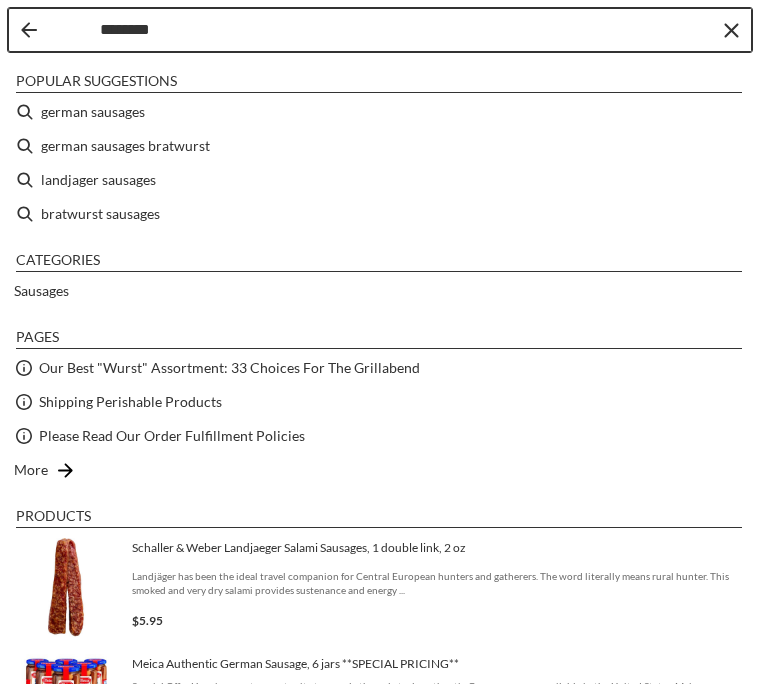 type on "********" 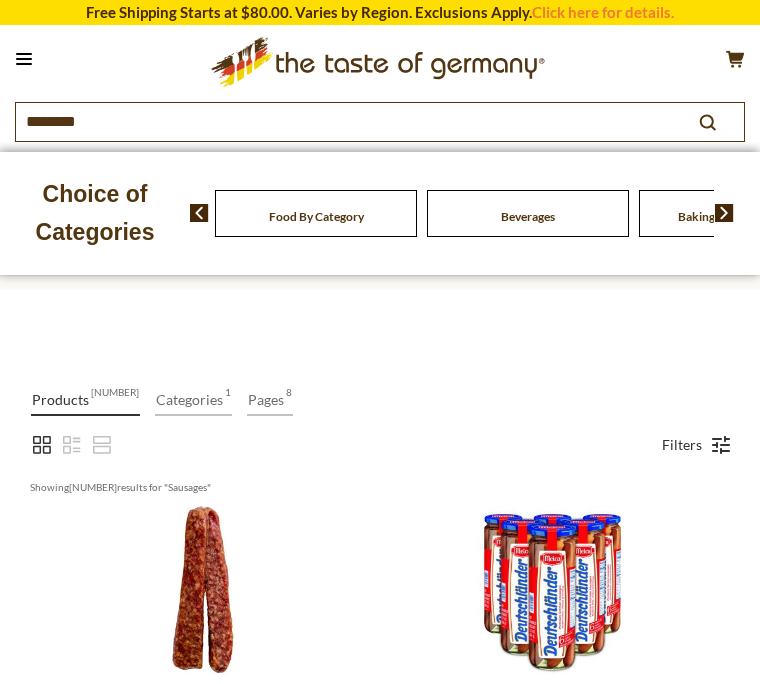 scroll, scrollTop: 0, scrollLeft: 0, axis: both 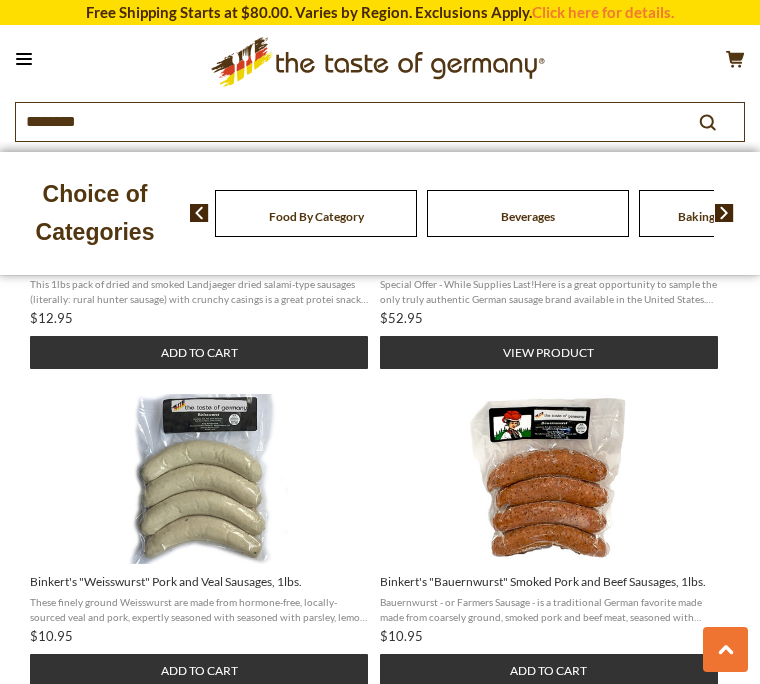 click on "[LAST] & [COMPANY] Landjaeger Salami Sausages, 1 double link, 2 oz Landjäger has been the ideal travel companion for Central European hunters and gatherers. The word literally means rural hunter. This smoked and very dry salami provides sustenance and energy ... $5.95 Add to cart [COMPANY] Authentic German Sausage, 6 jars **SPECIAL PRICING** Special Offer Here is a great opportunity to sample the only truly authentic German sausage available in the United States. [COMPANY] Deutschländer is a cooked sausage of the highest quality. ... $104.95 View product [COMPANY] "Original Wiener" Extra Large Beef and Pork Sausages.1 lbs. These original Wiener style hot dogs are supersized (close to 9 inches long) and produced like authentic Frankfurter sausage, which originated in, well, Frankfurt/Main. Our sausage is a slightly ... $10.95 $11.95 Add to cart [COMPANY] Mini Wini German Sausages $12.95 Add to cart [COMPANY] "Thuringian" Sausages.  1 lbs. $10.95 Add to cart [COMPANY] German-style Salami, large, 2.5 lbs $34.95 $12.95" at bounding box center (380, 379) 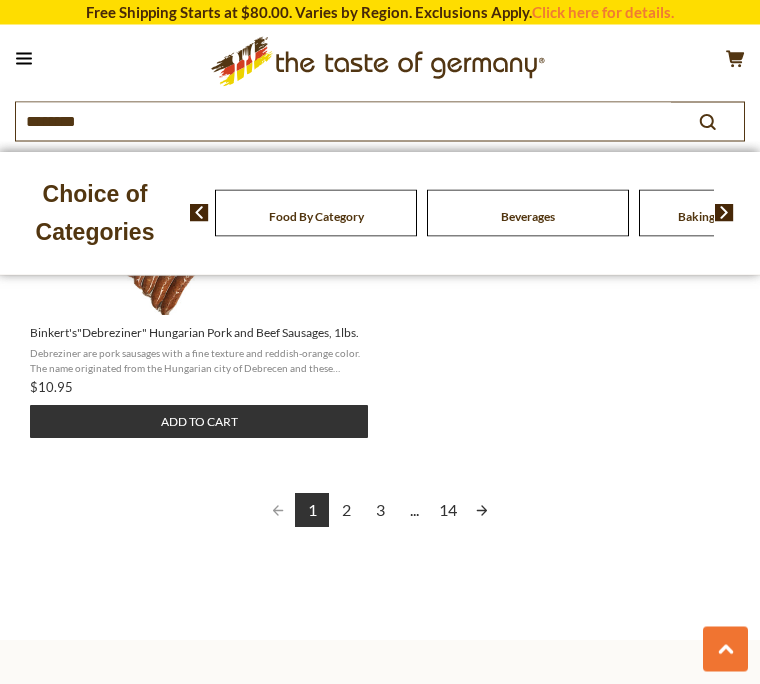 scroll, scrollTop: 2604, scrollLeft: 0, axis: vertical 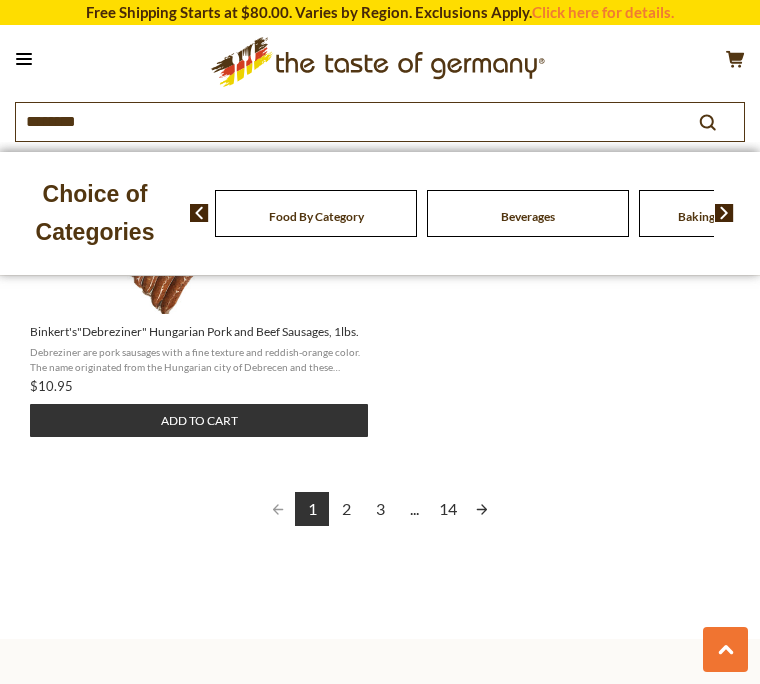 click on "1 2 3 ... 14" at bounding box center [380, 510] 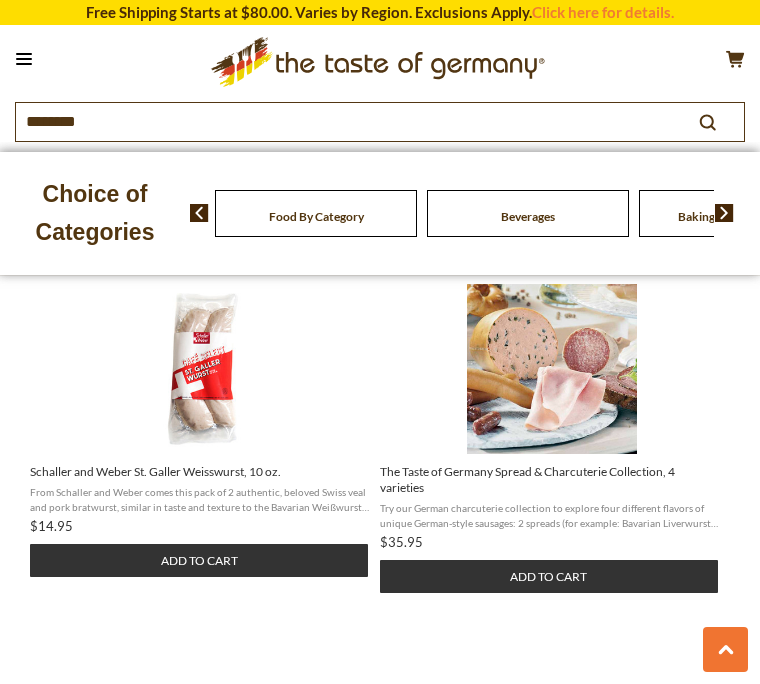 scroll, scrollTop: 873, scrollLeft: 0, axis: vertical 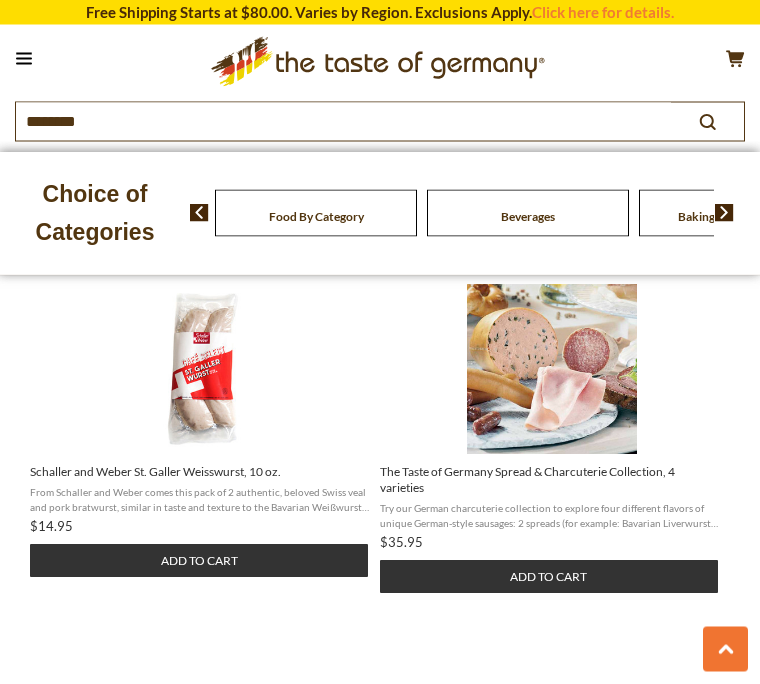 click at bounding box center [552, 370] 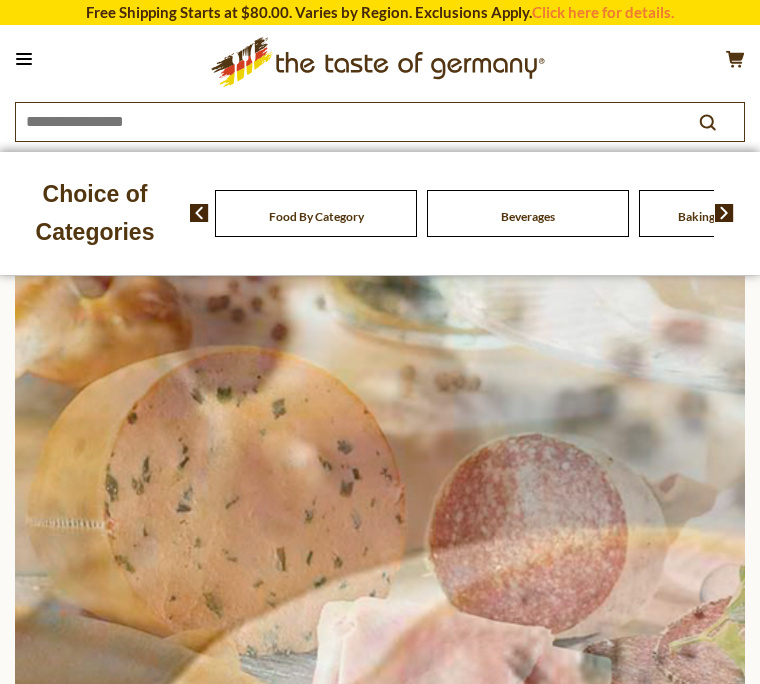 scroll, scrollTop: 0, scrollLeft: 0, axis: both 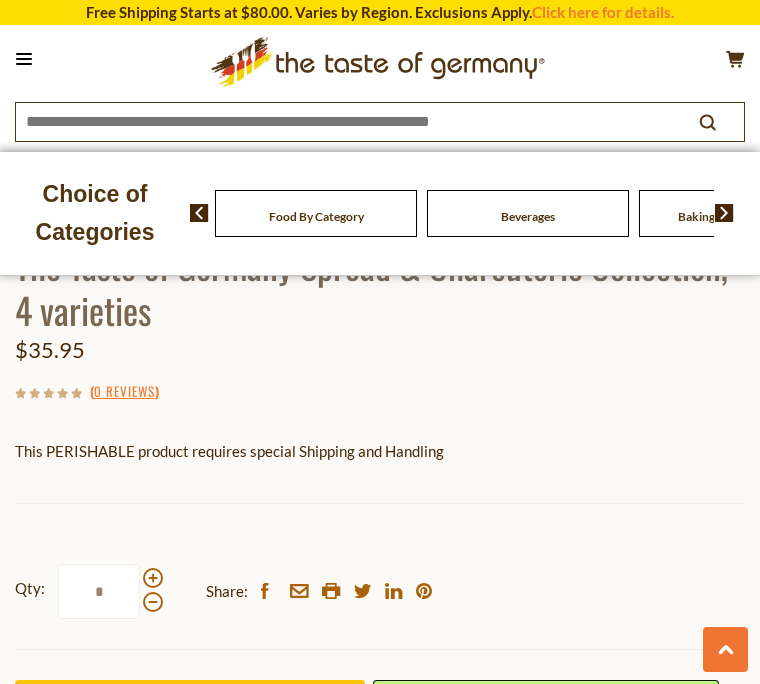 click on "0 Reviews" at bounding box center (124, 392) 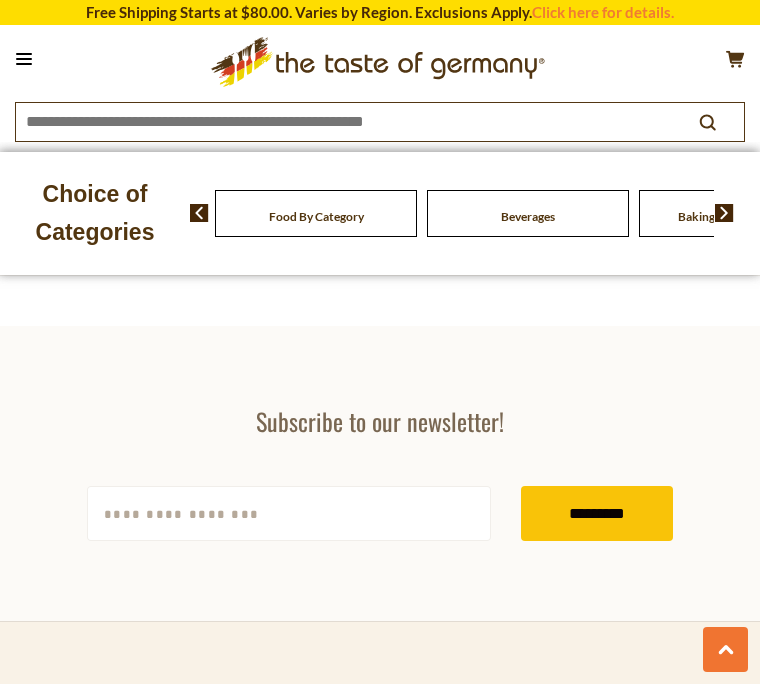scroll, scrollTop: 0, scrollLeft: 0, axis: both 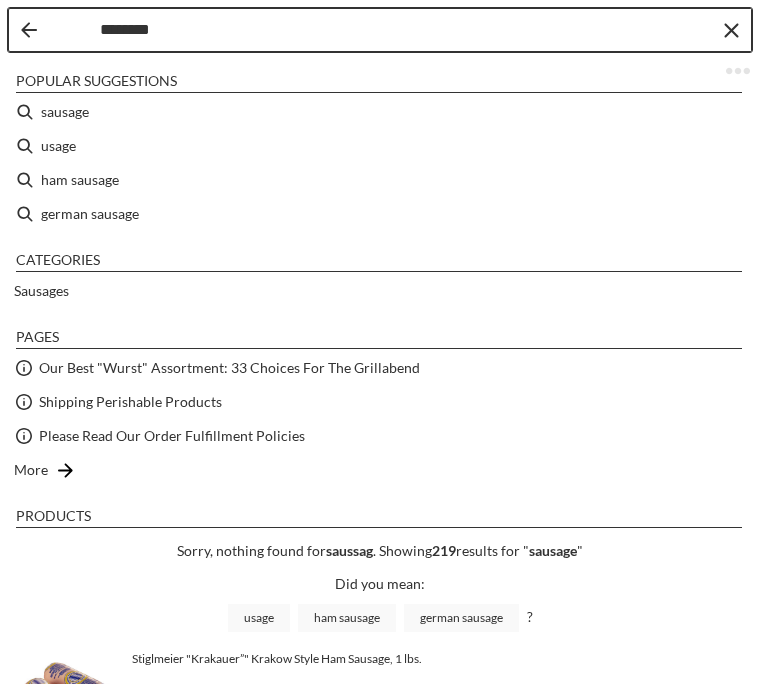type on "*********" 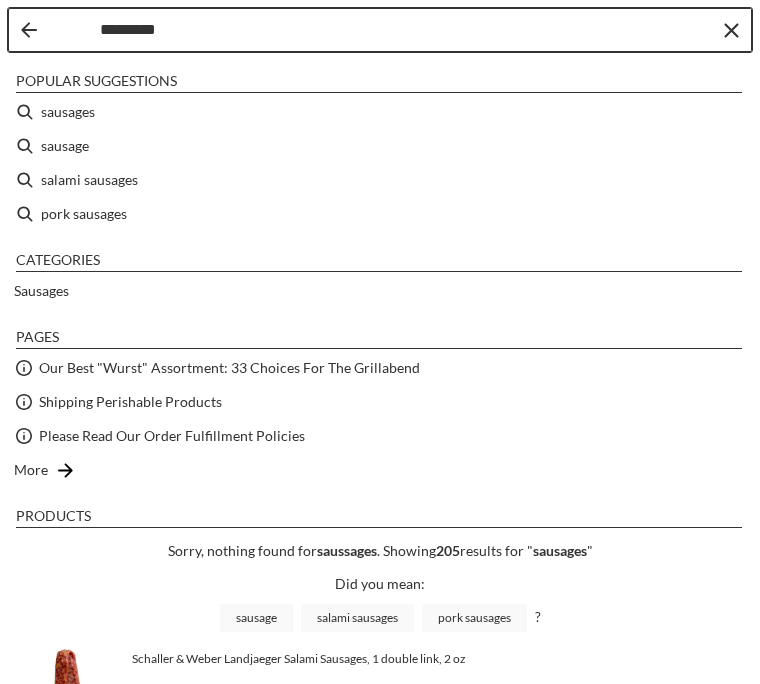 type on "********" 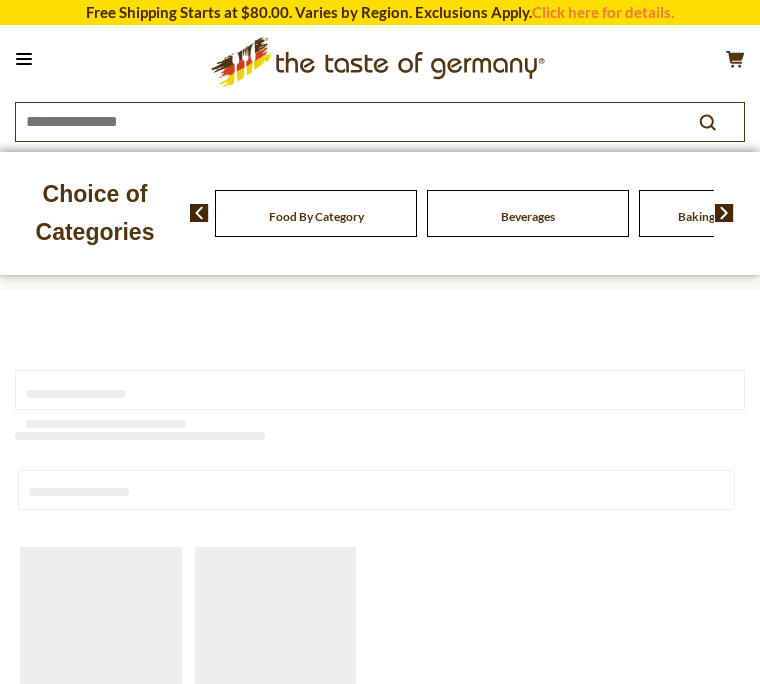 type on "********" 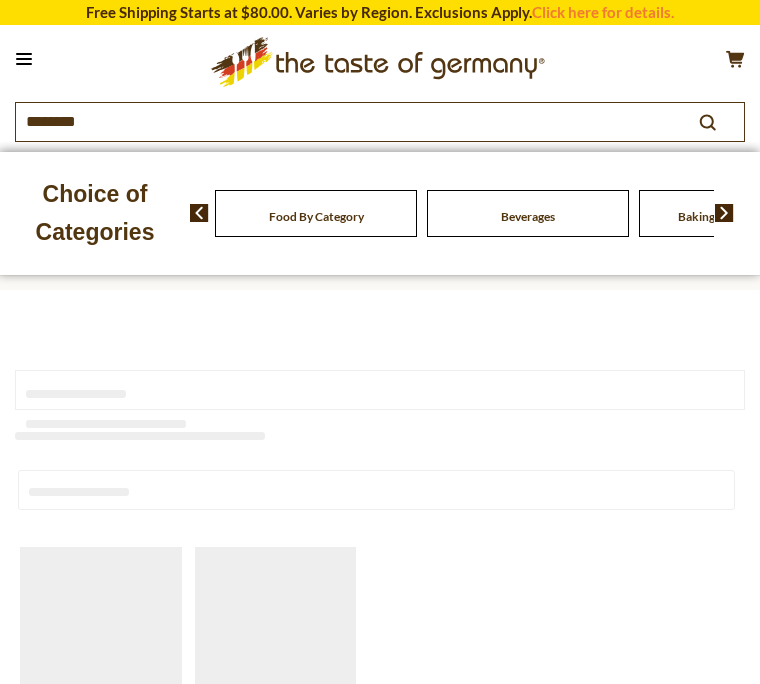 scroll, scrollTop: 0, scrollLeft: 0, axis: both 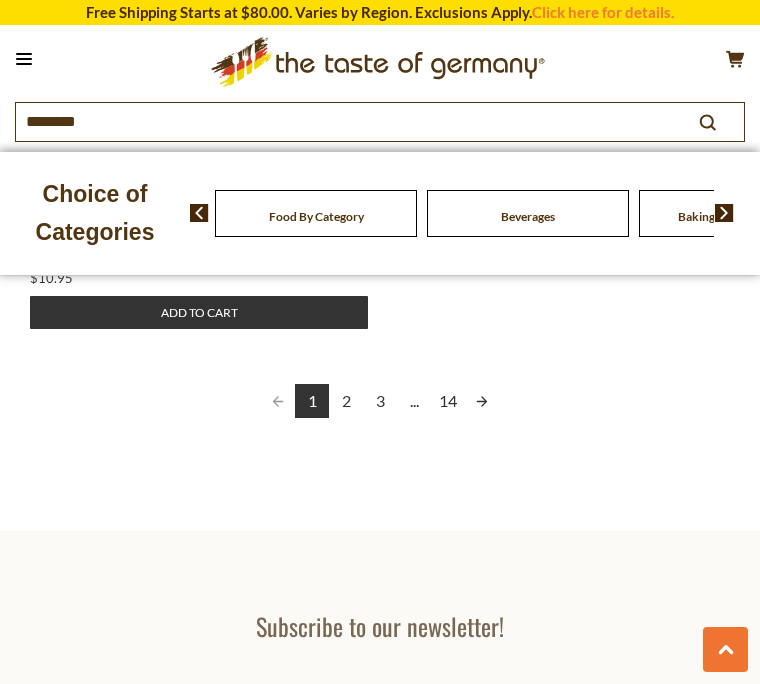 click on "2" at bounding box center [346, 401] 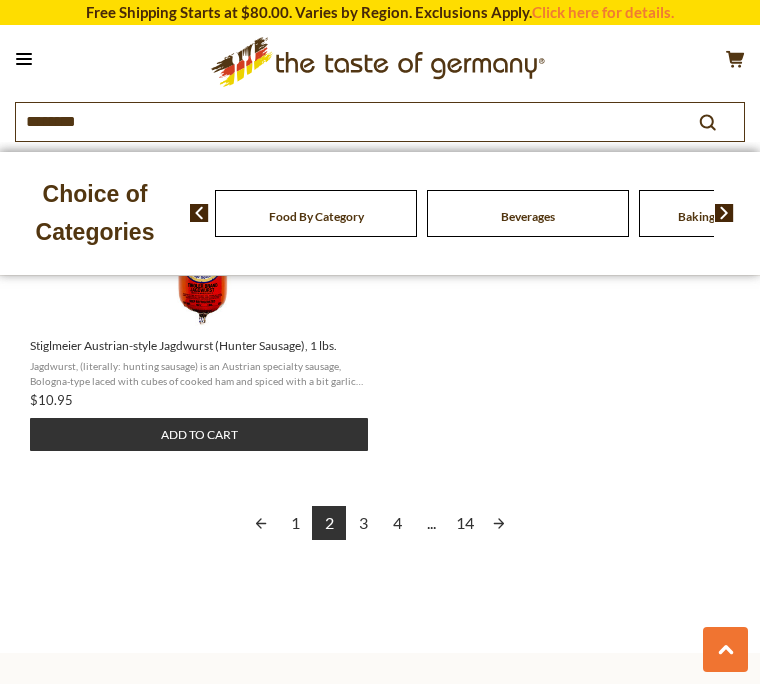 scroll, scrollTop: 12, scrollLeft: 0, axis: vertical 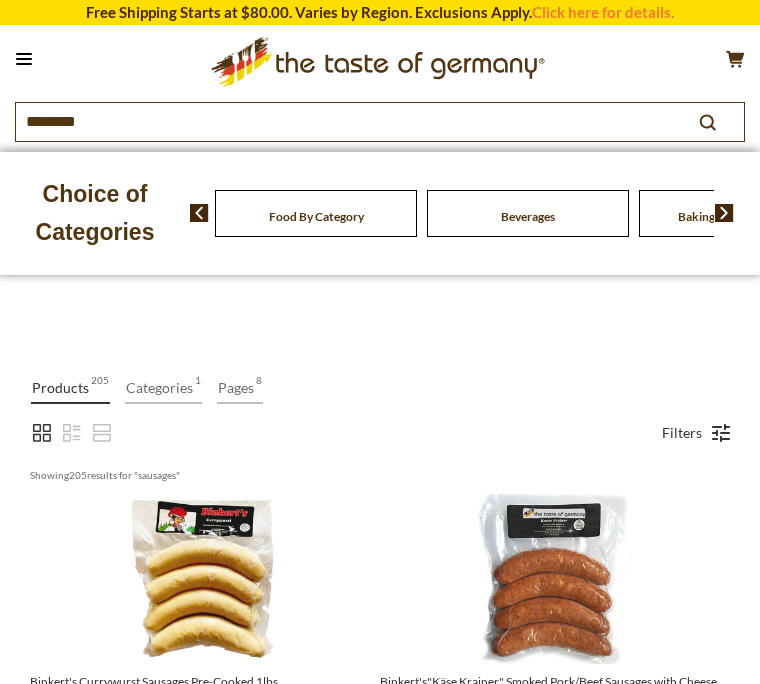 click on "Binkert's Currywurst Sausages Pre-Cooked  1lbs." at bounding box center (200, 682) 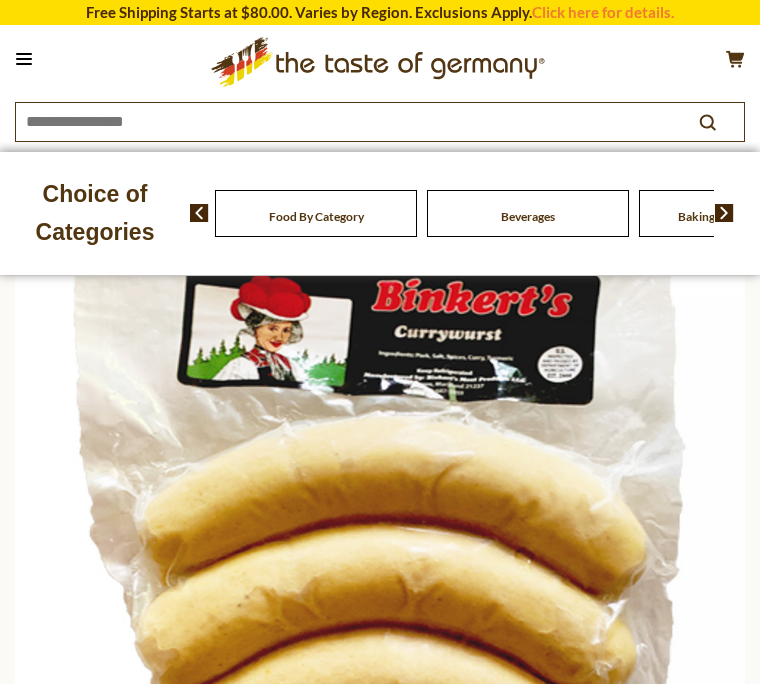 scroll, scrollTop: 0, scrollLeft: 0, axis: both 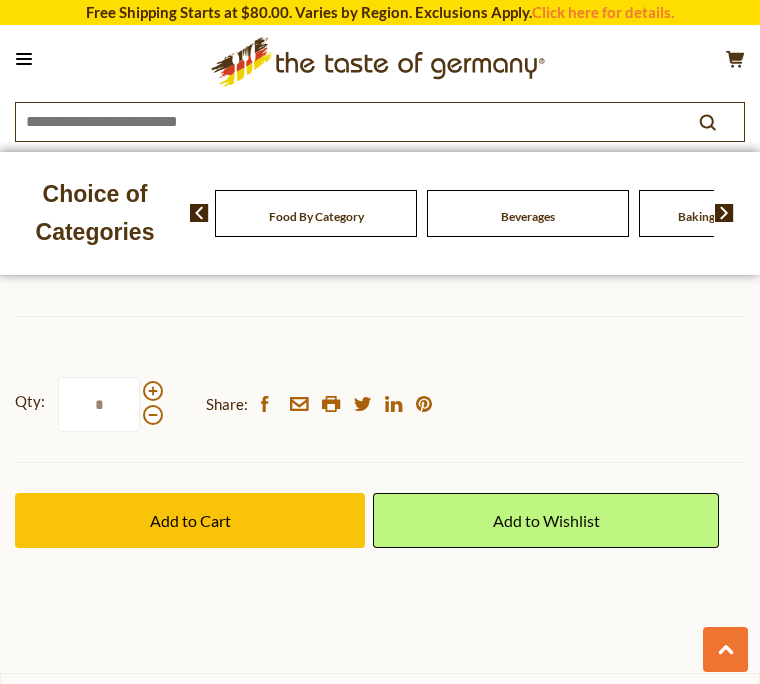 click on "facebook
[EMAIL]
printer
twitter
linkedin
pinterest" at bounding box center (351, 404) 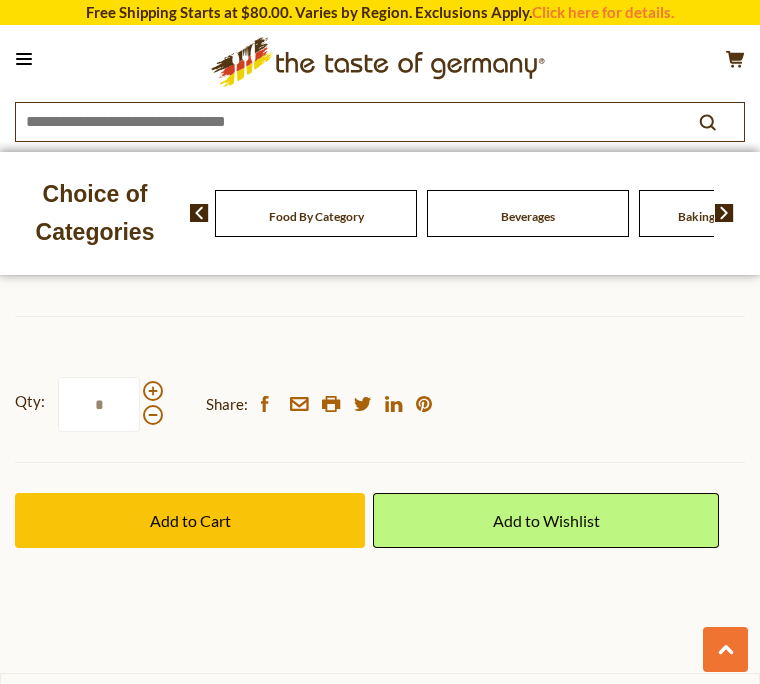 click at bounding box center [725, 649] 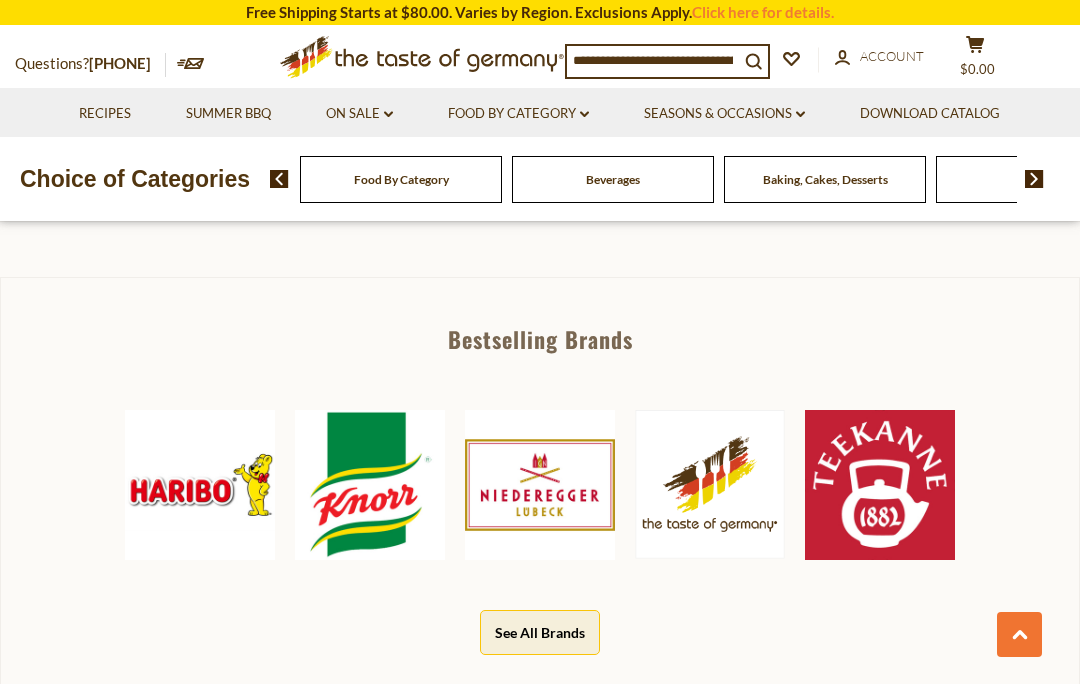 scroll, scrollTop: 725, scrollLeft: 0, axis: vertical 